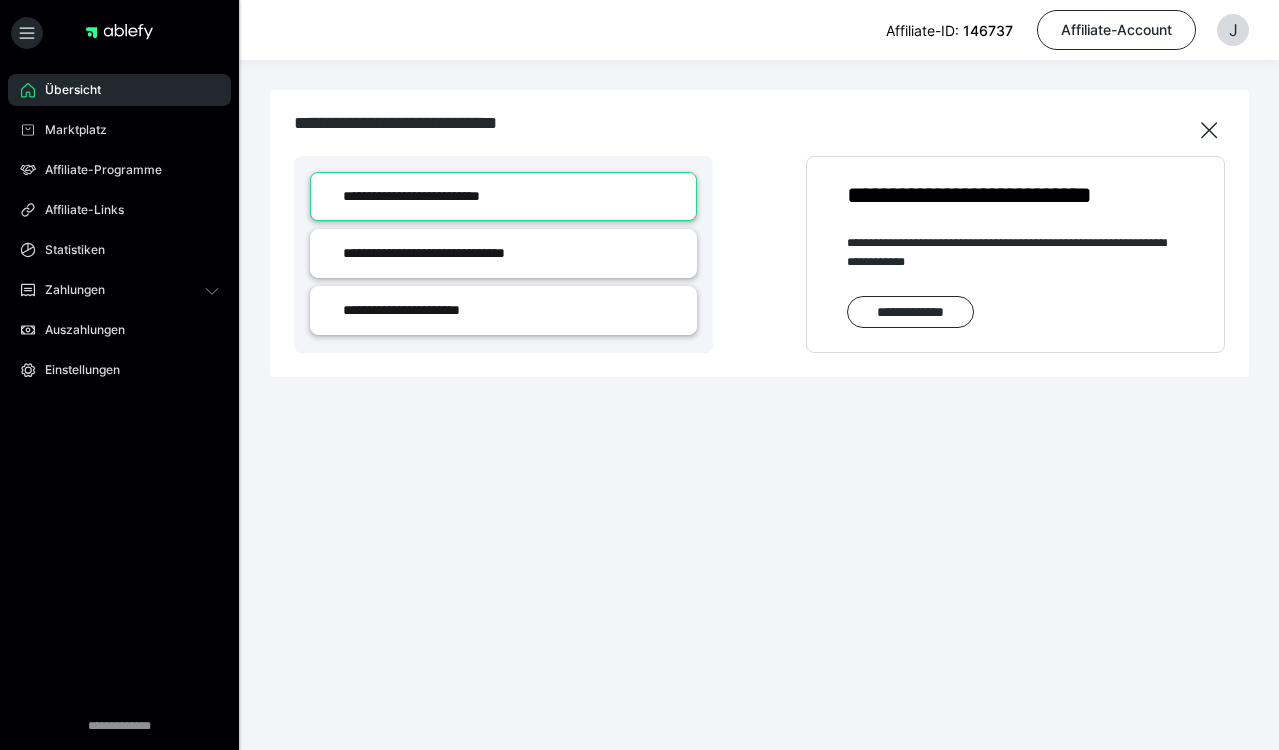 scroll, scrollTop: 0, scrollLeft: 0, axis: both 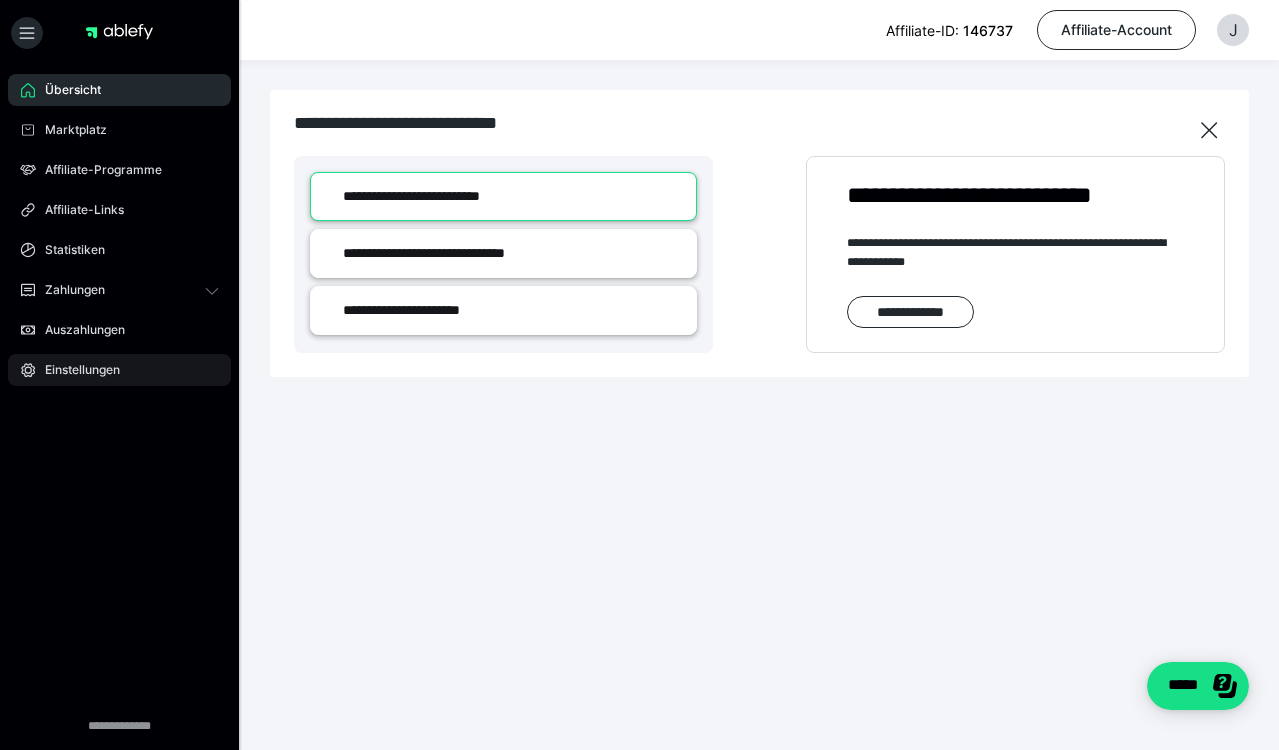 click on "Einstellungen" at bounding box center [75, 370] 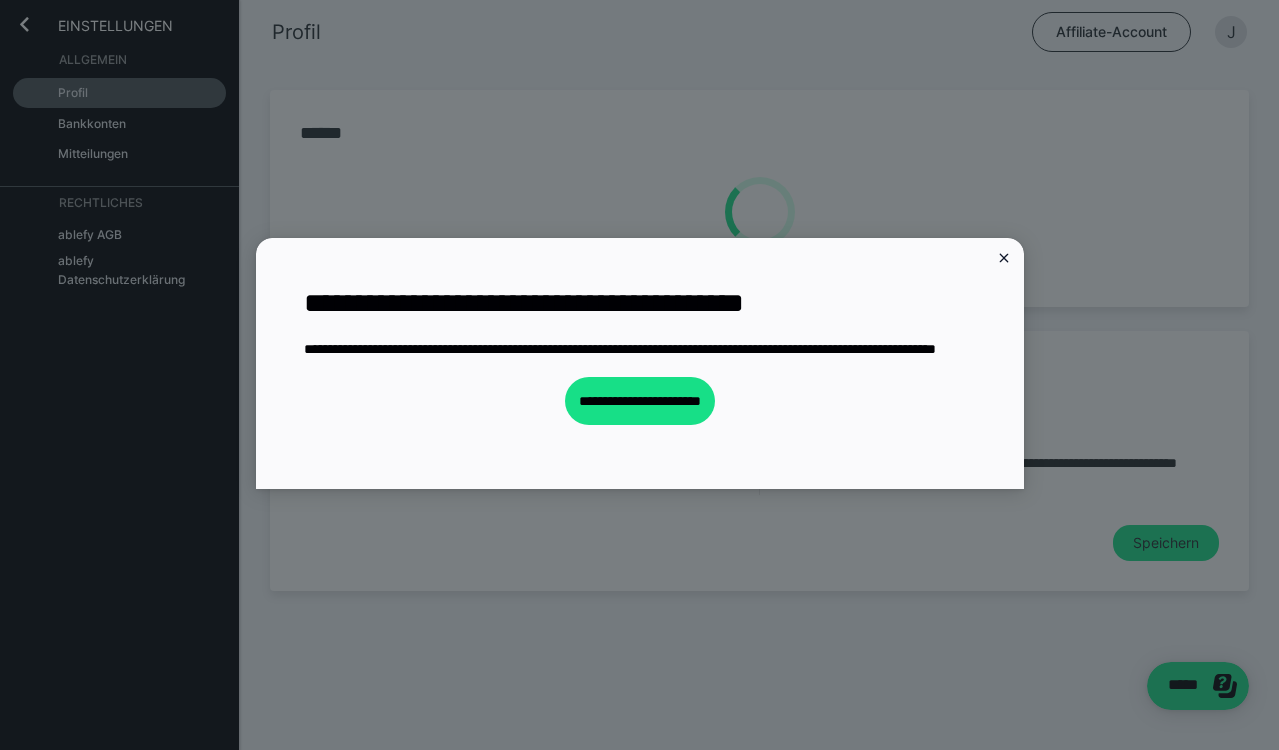 scroll, scrollTop: 0, scrollLeft: 0, axis: both 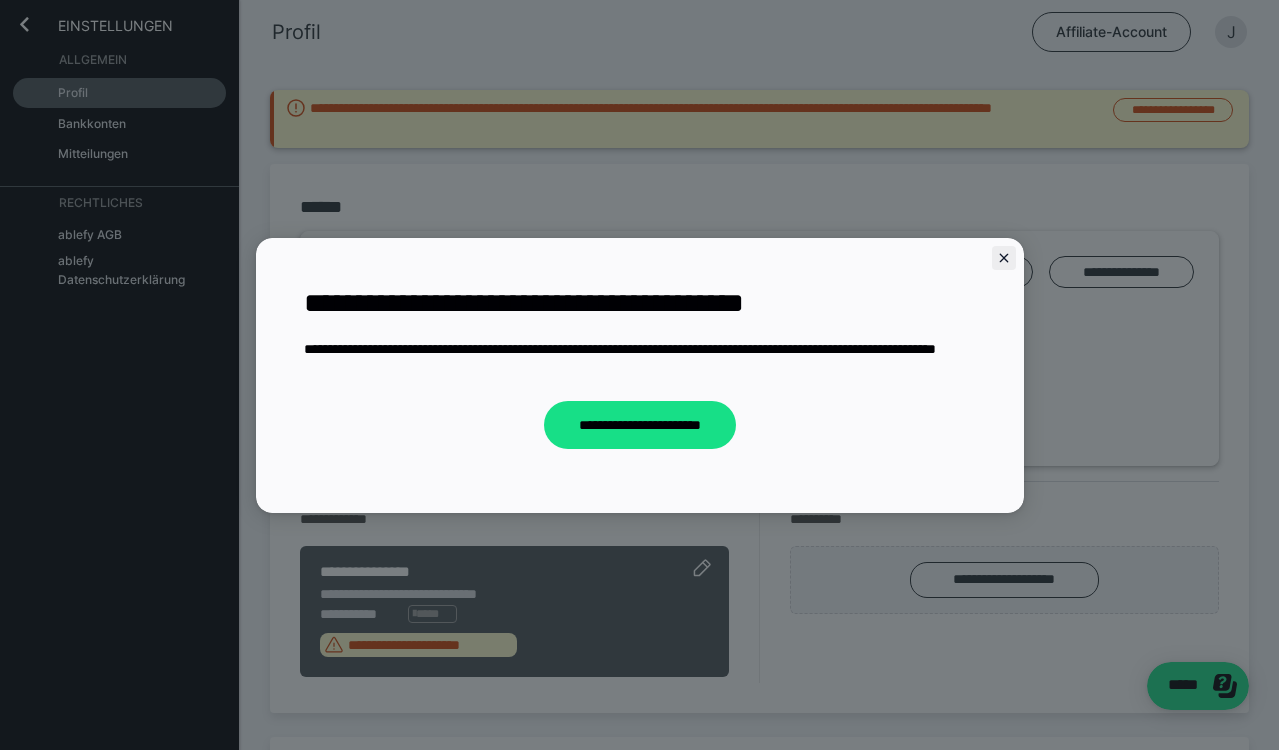 click 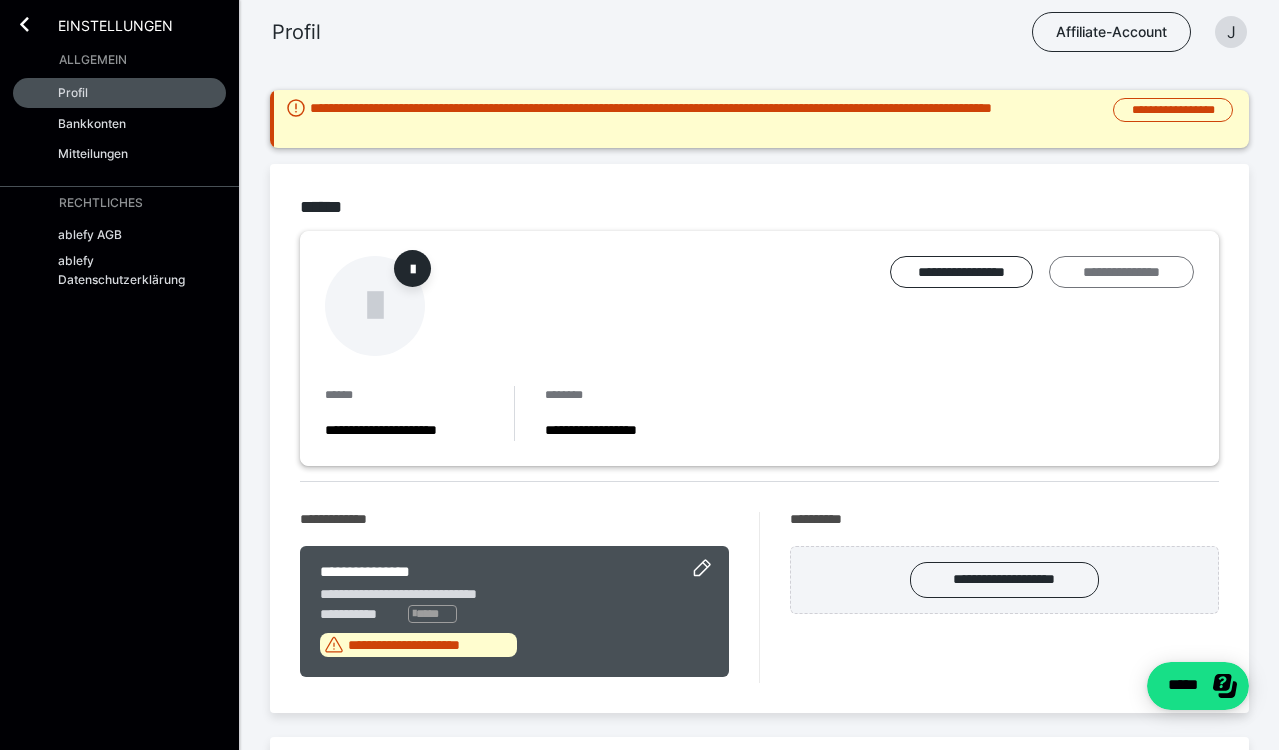 click on "**********" at bounding box center (1121, 272) 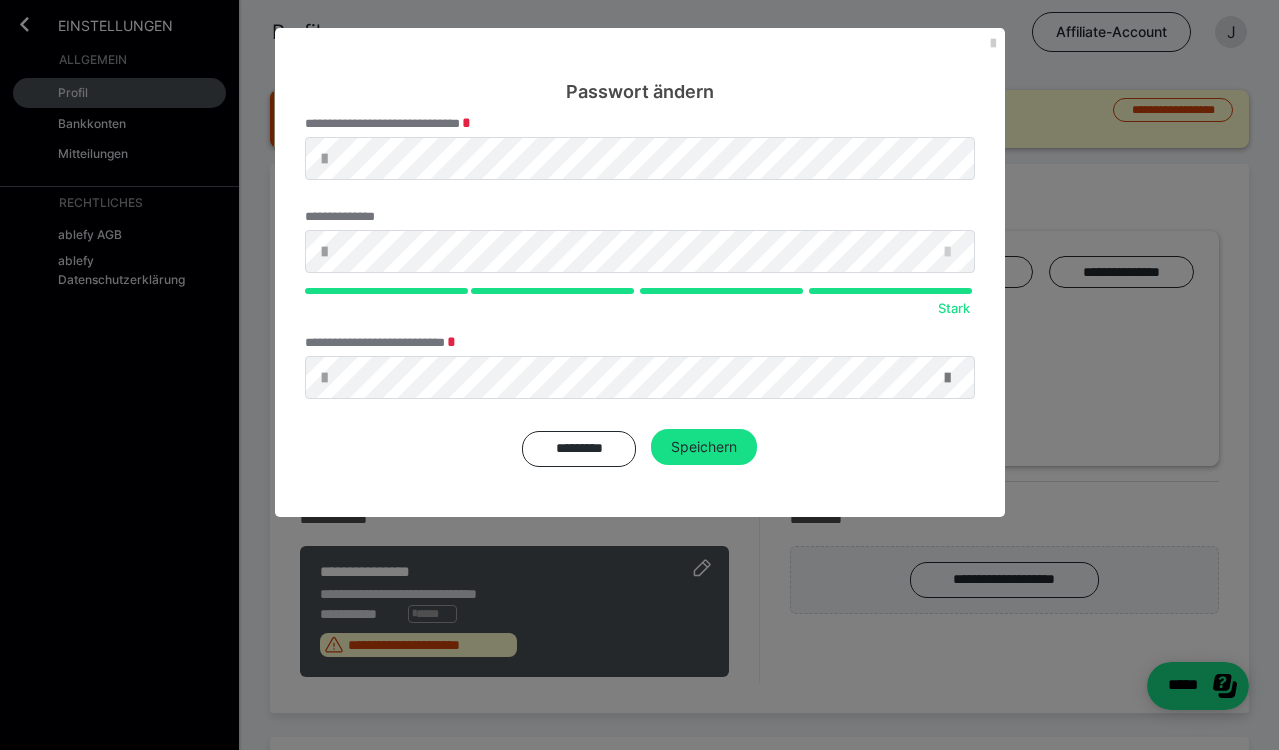 click at bounding box center (947, 378) 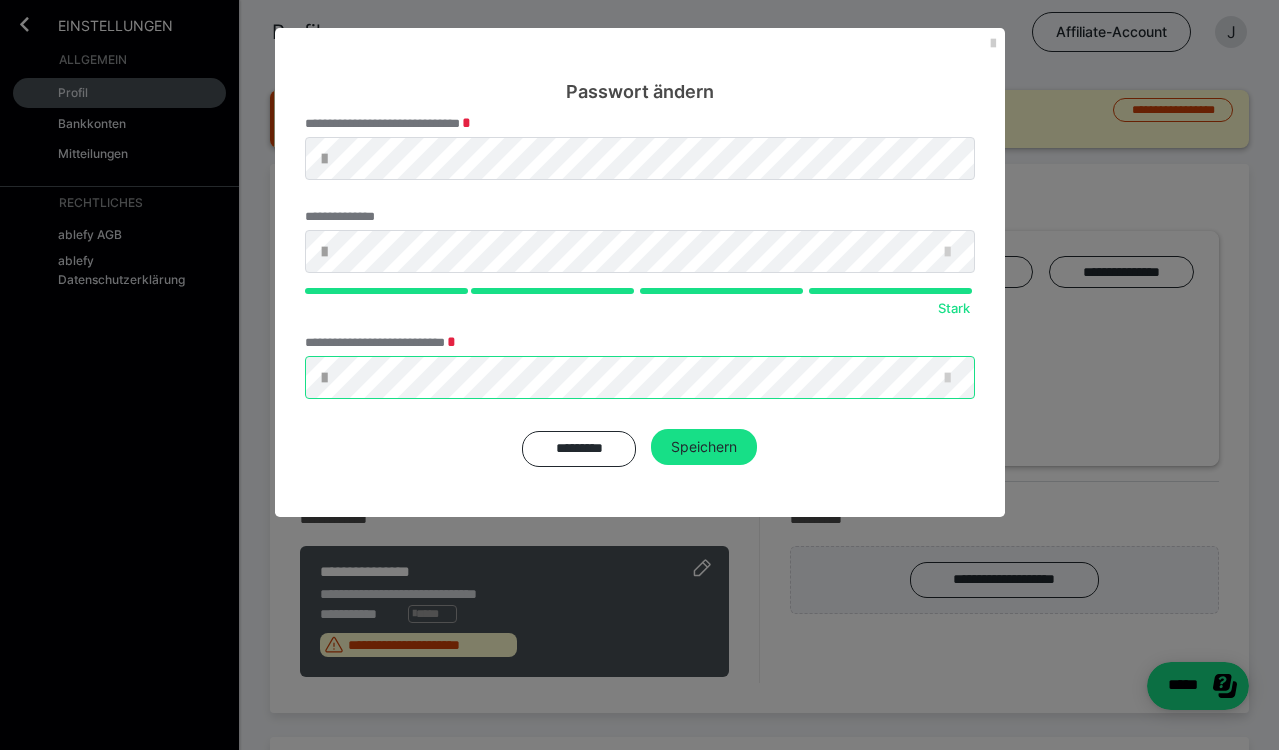 click at bounding box center (640, 377) 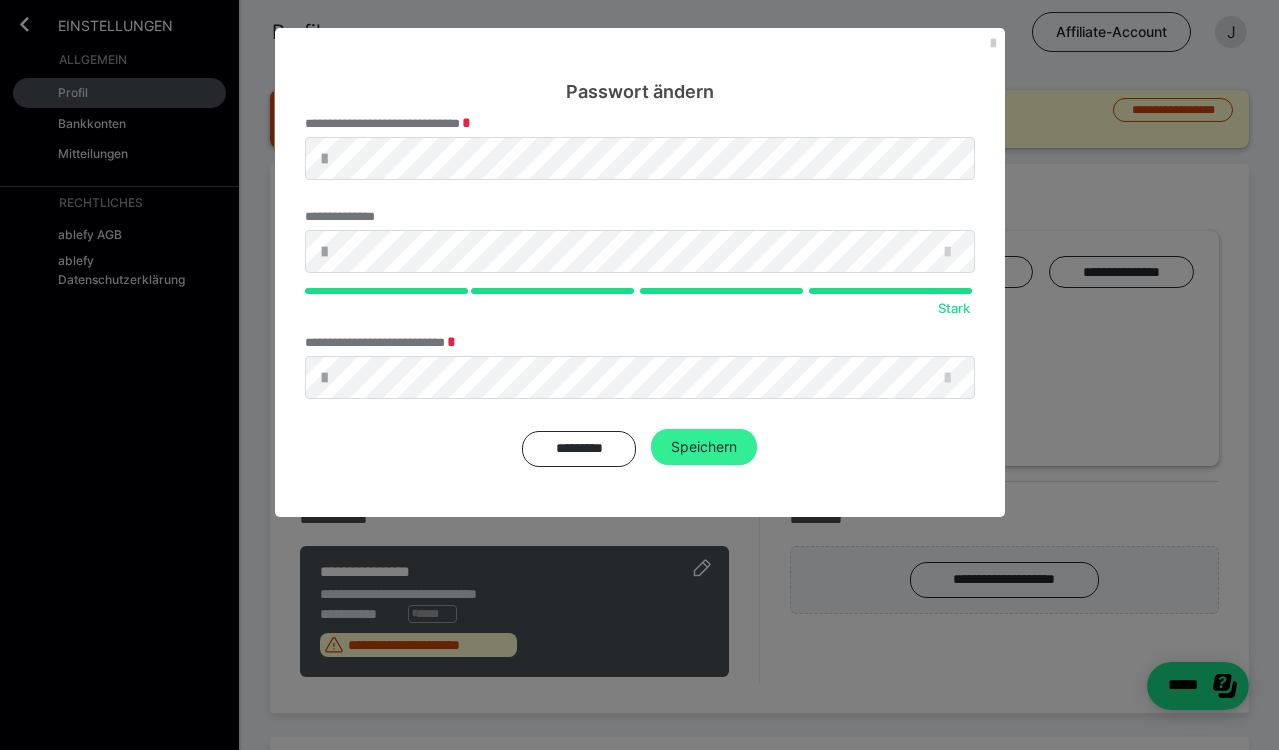 click on "Speichern" at bounding box center (704, 447) 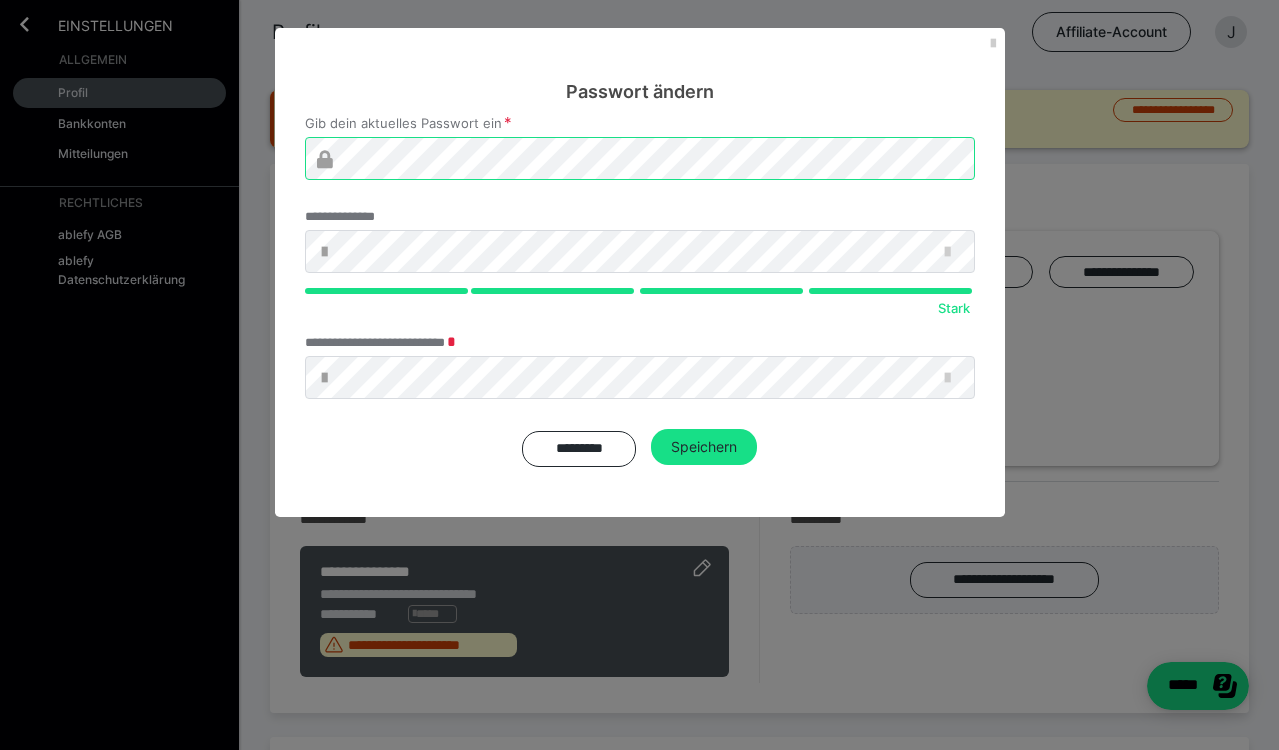 click on "Speichern" at bounding box center [704, 447] 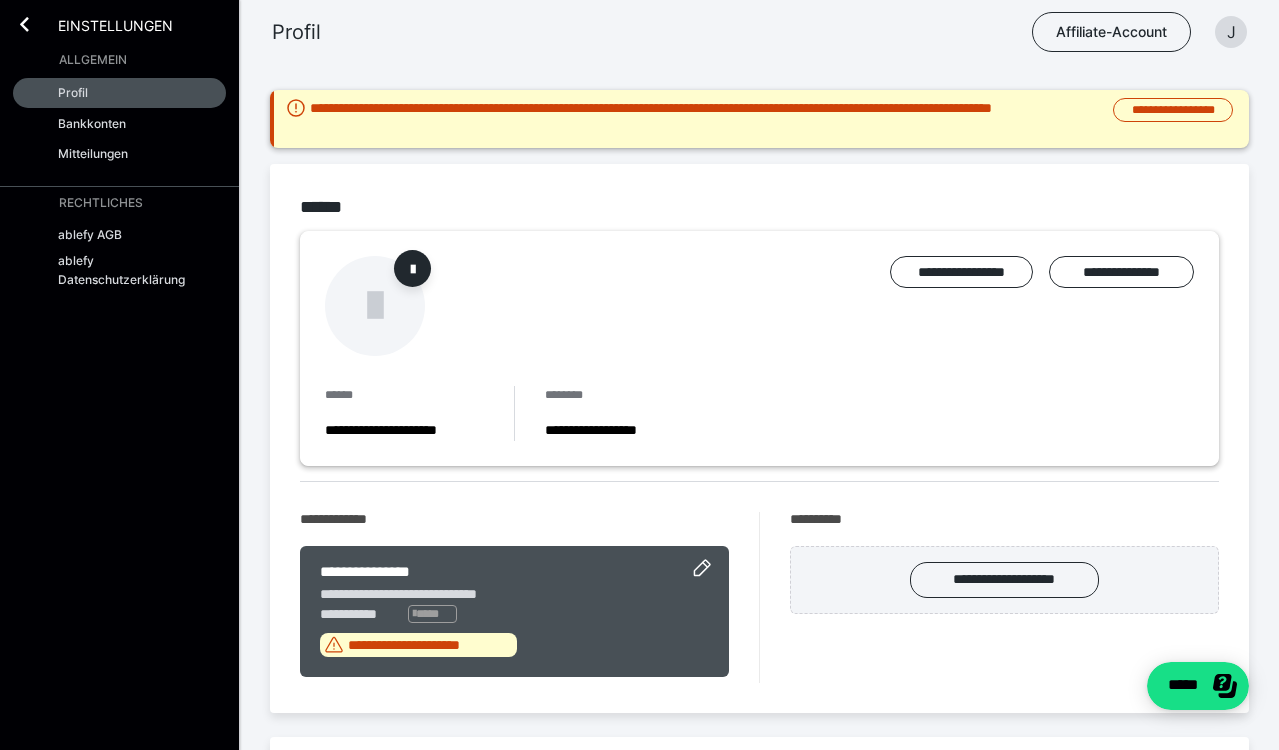 click at bounding box center [759, 481] 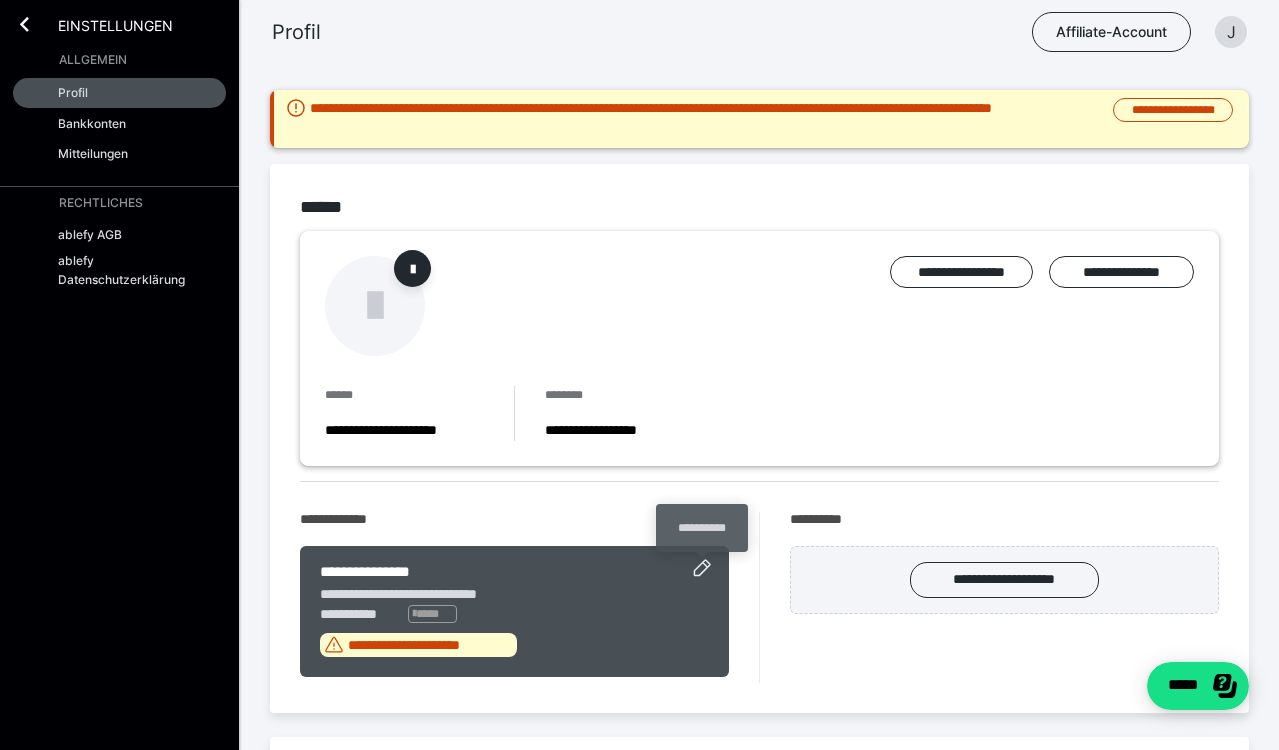 click 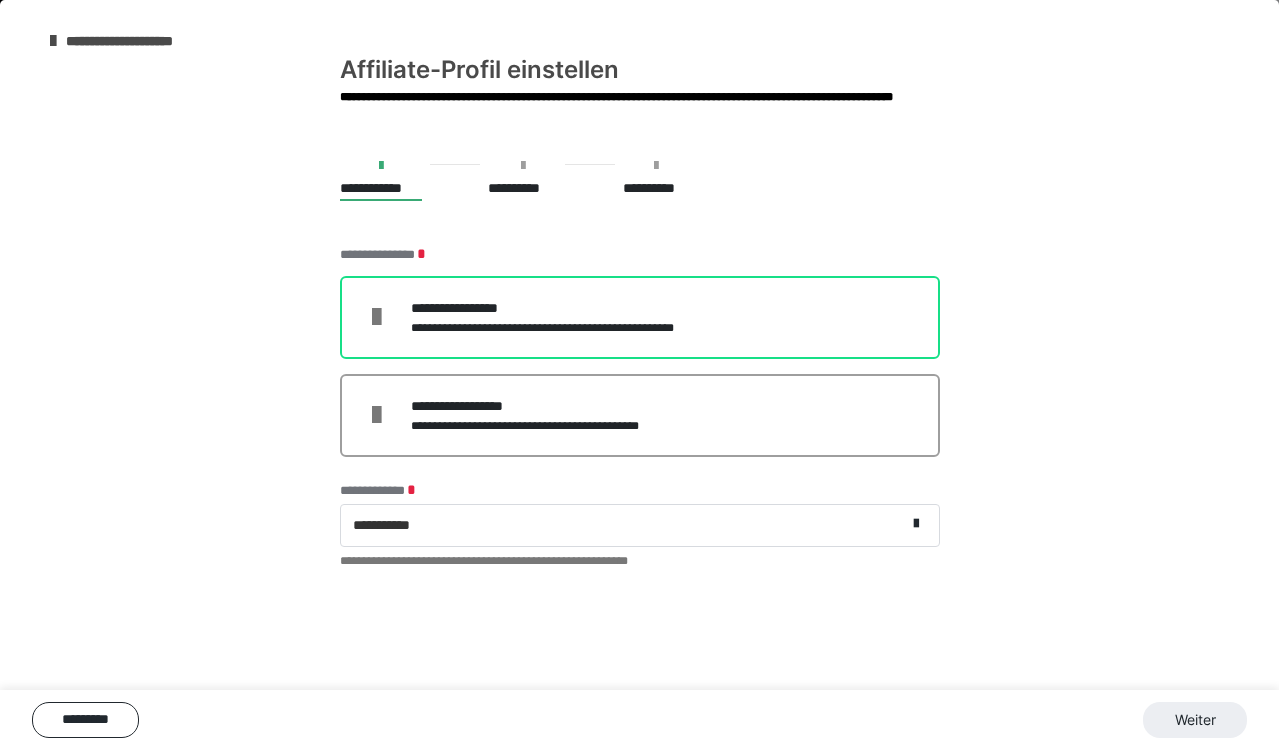click on "**********" at bounding box center [568, 328] 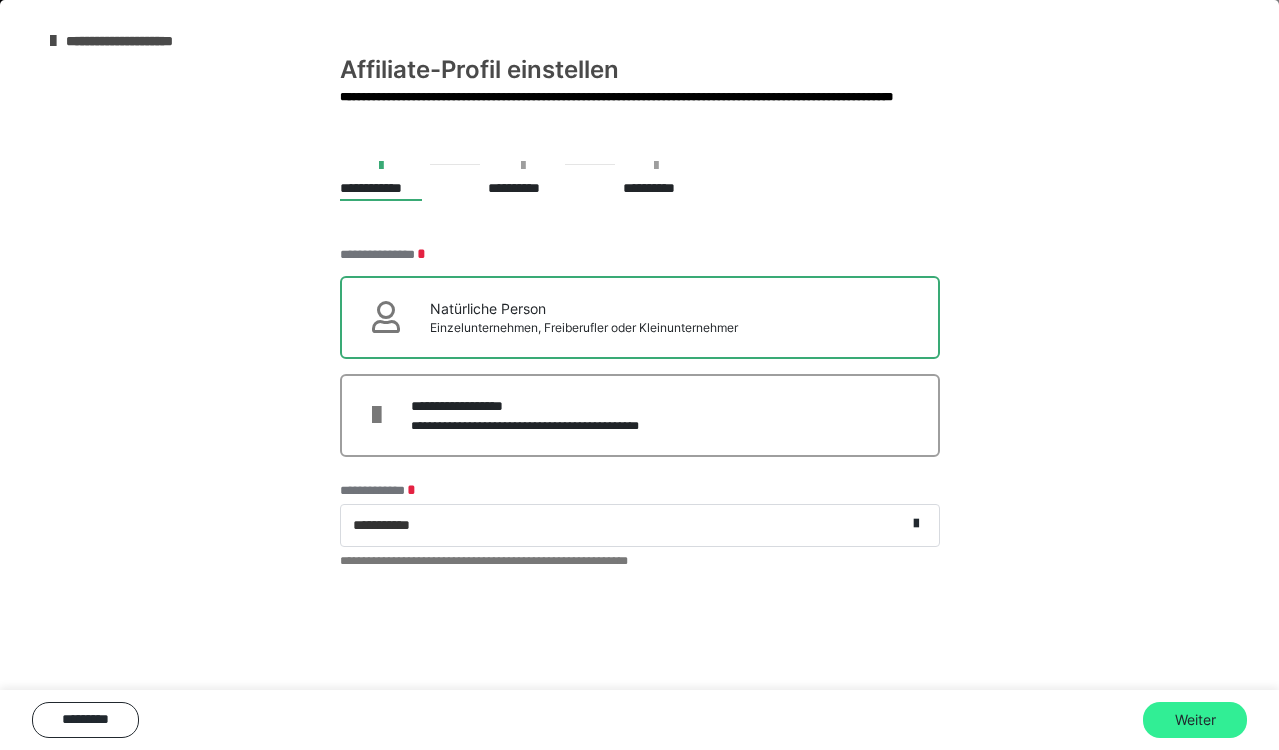 click on "Weiter" at bounding box center [1195, 720] 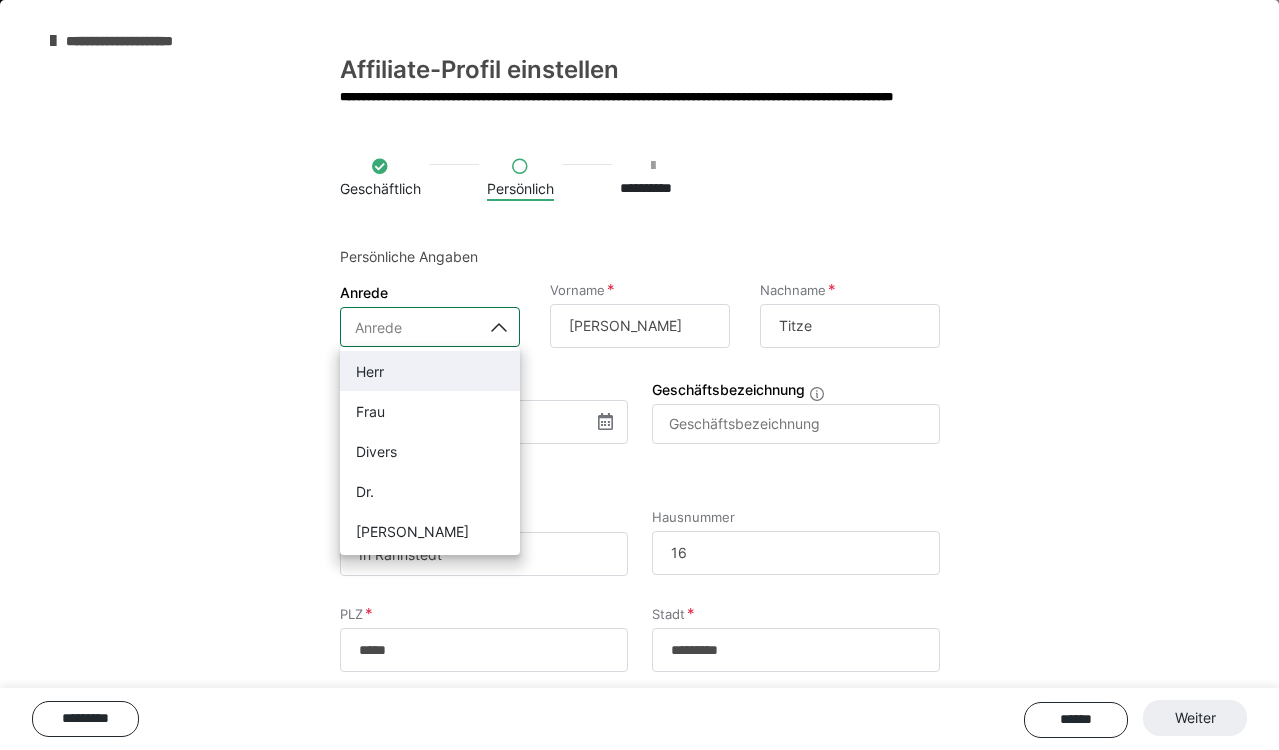 click on "Anrede" at bounding box center [411, 327] 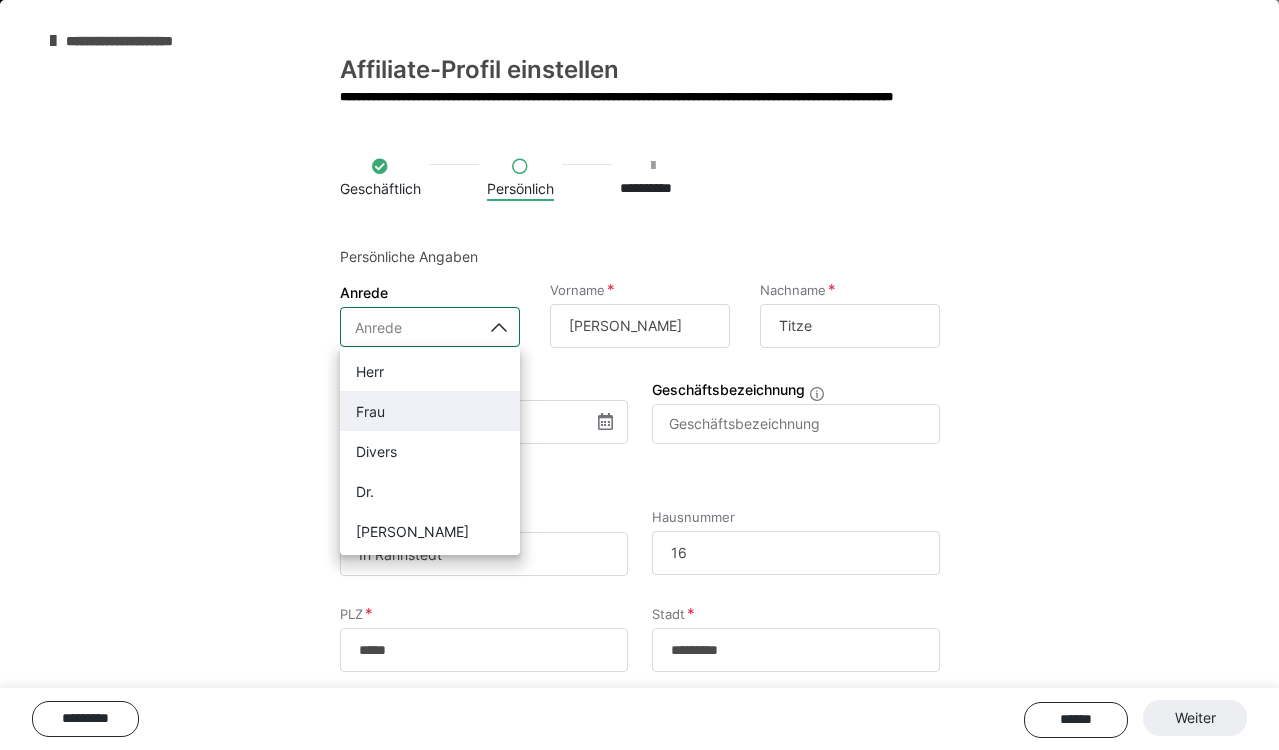 click on "Frau" at bounding box center (430, 411) 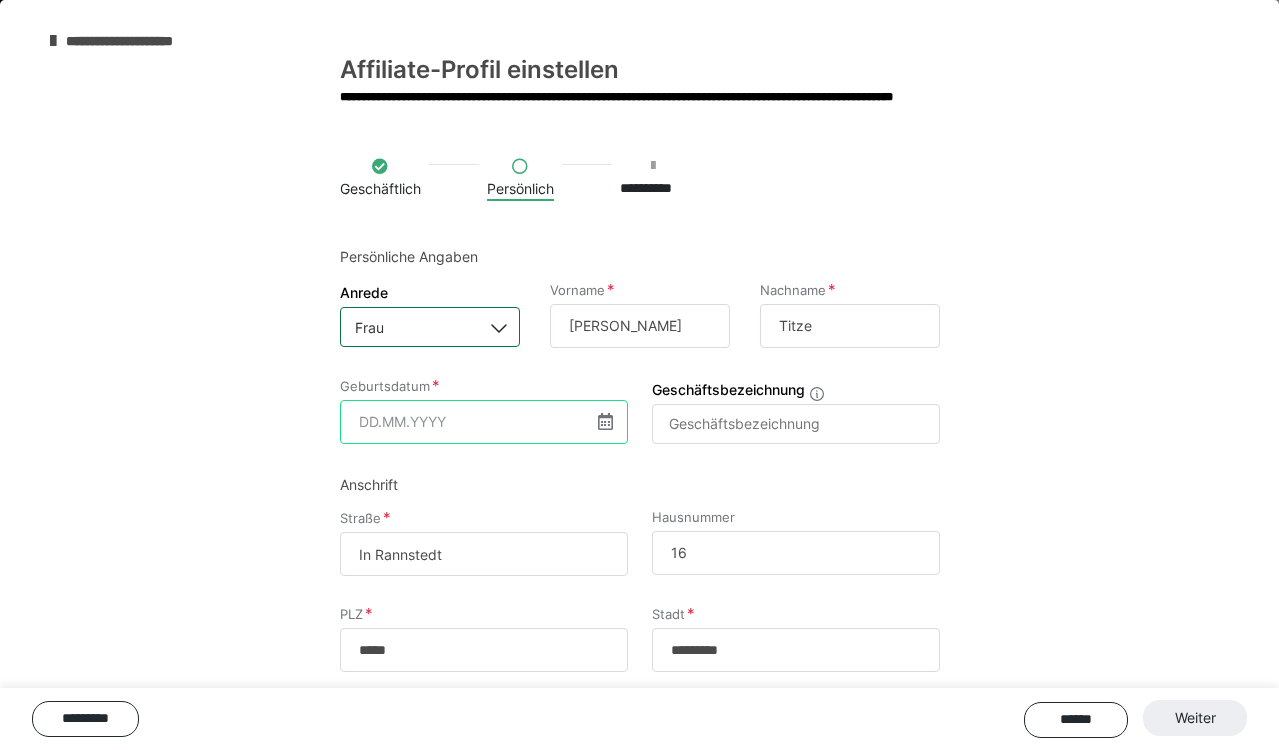 click at bounding box center [484, 422] 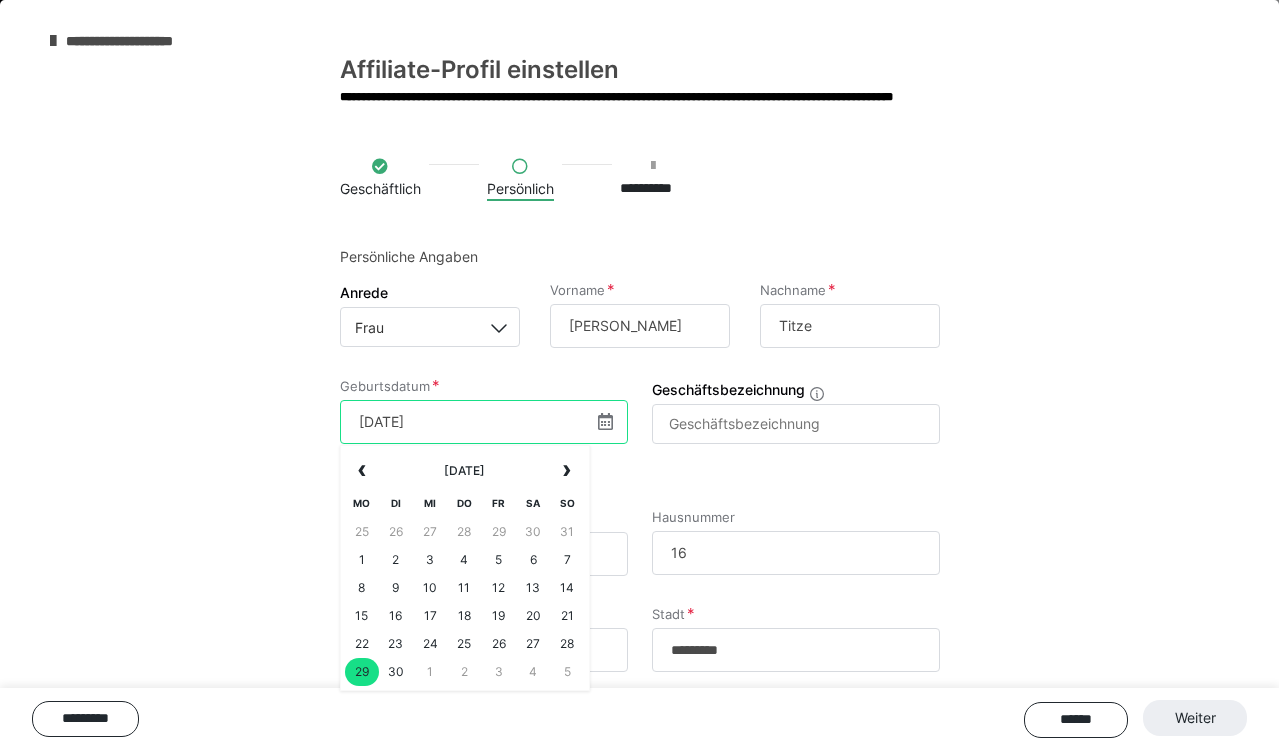 type on "[DATE]" 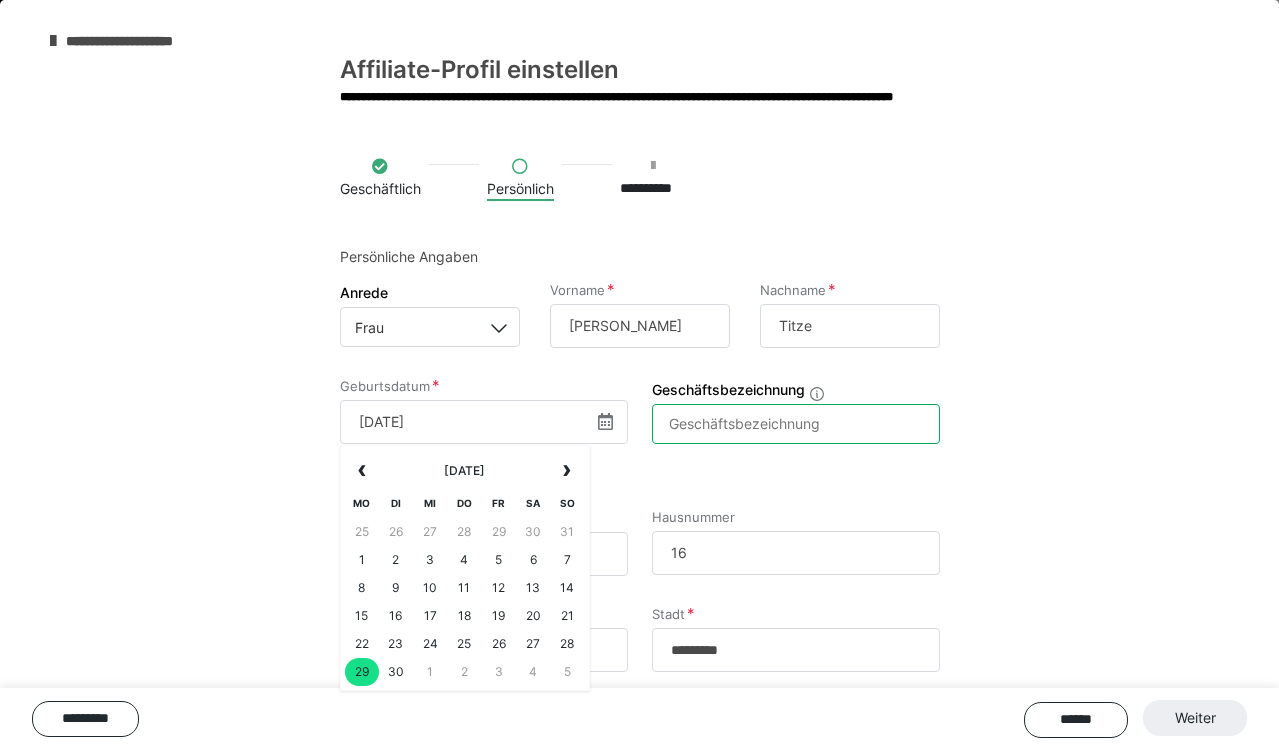 click on "Geschäftsbezeichnung" at bounding box center [796, 424] 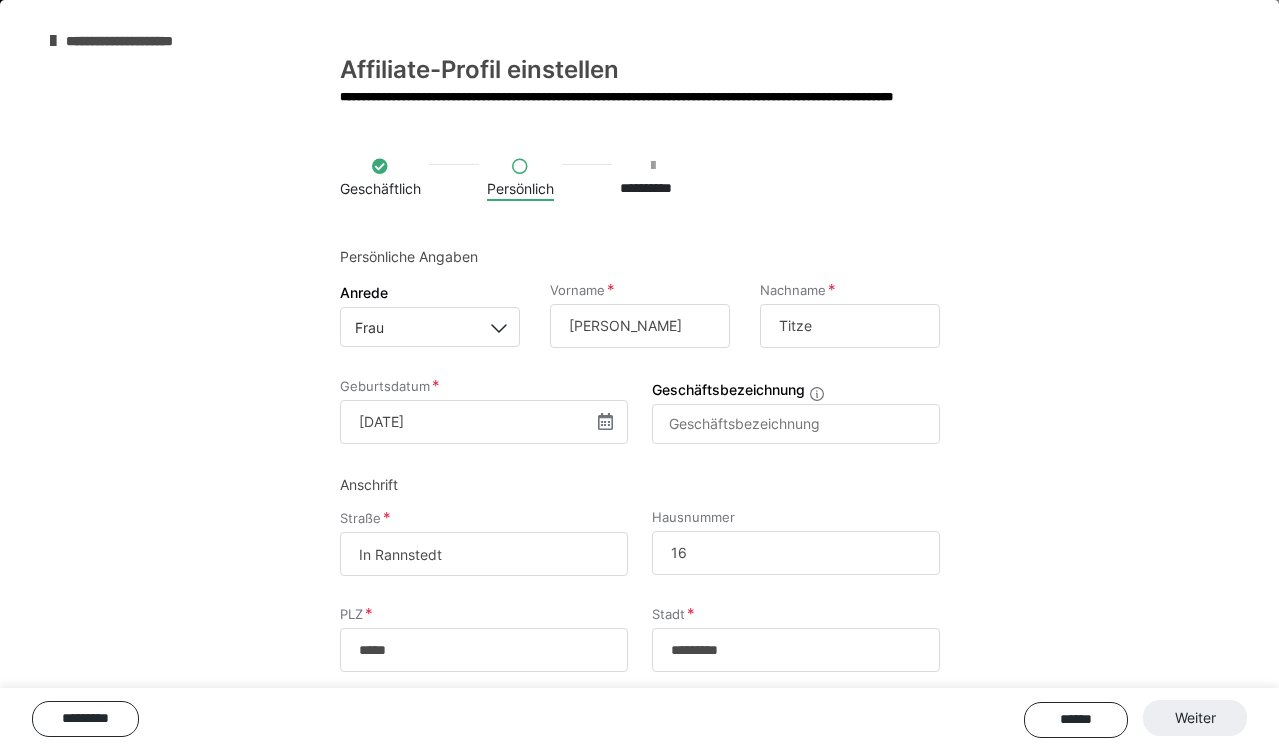 click on "Straße In [GEOGRAPHIC_DATA] 16" at bounding box center (640, 558) 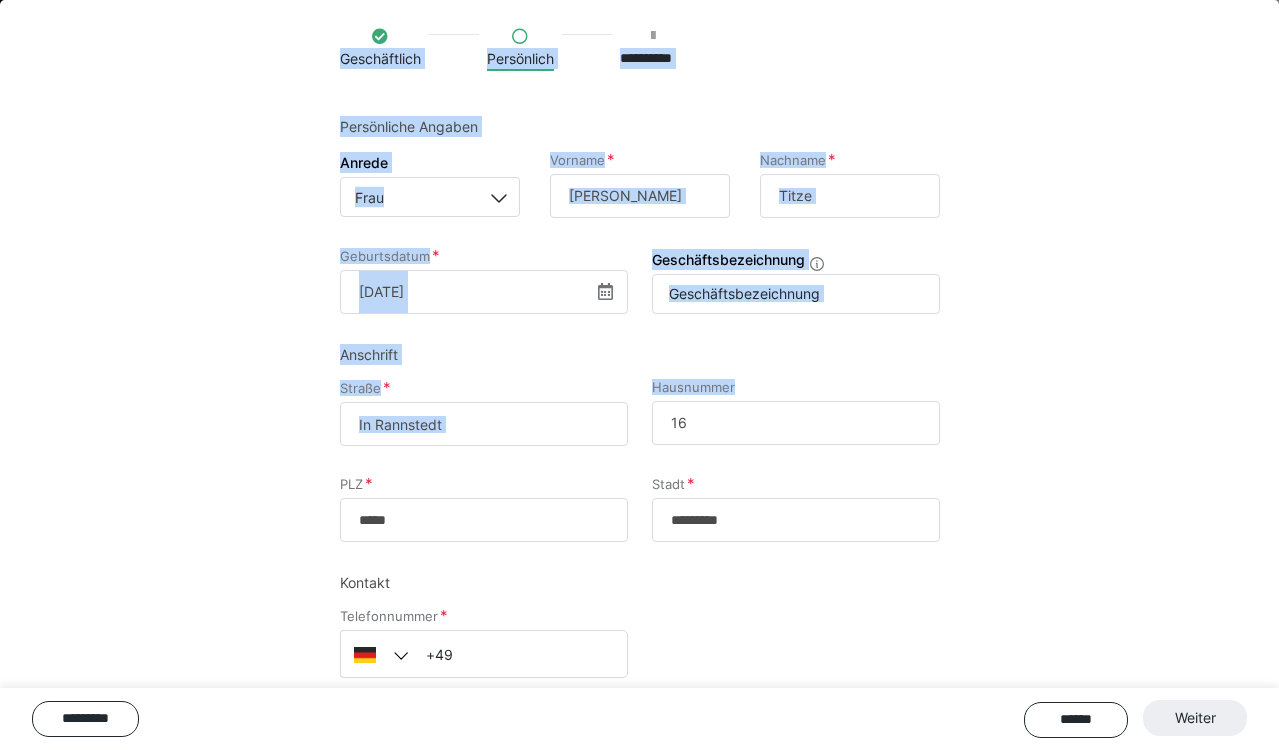 scroll, scrollTop: 168, scrollLeft: 0, axis: vertical 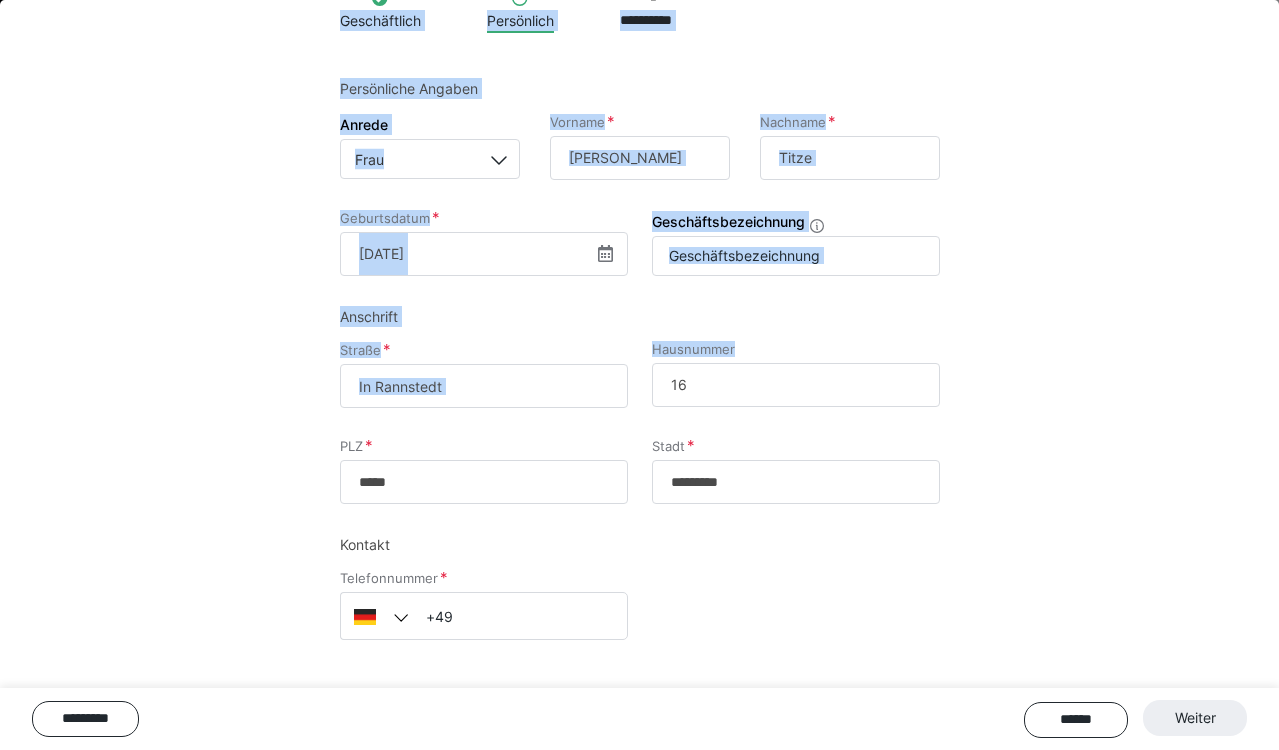 drag, startPoint x: 859, startPoint y: 596, endPoint x: 865, endPoint y: 755, distance: 159.11317 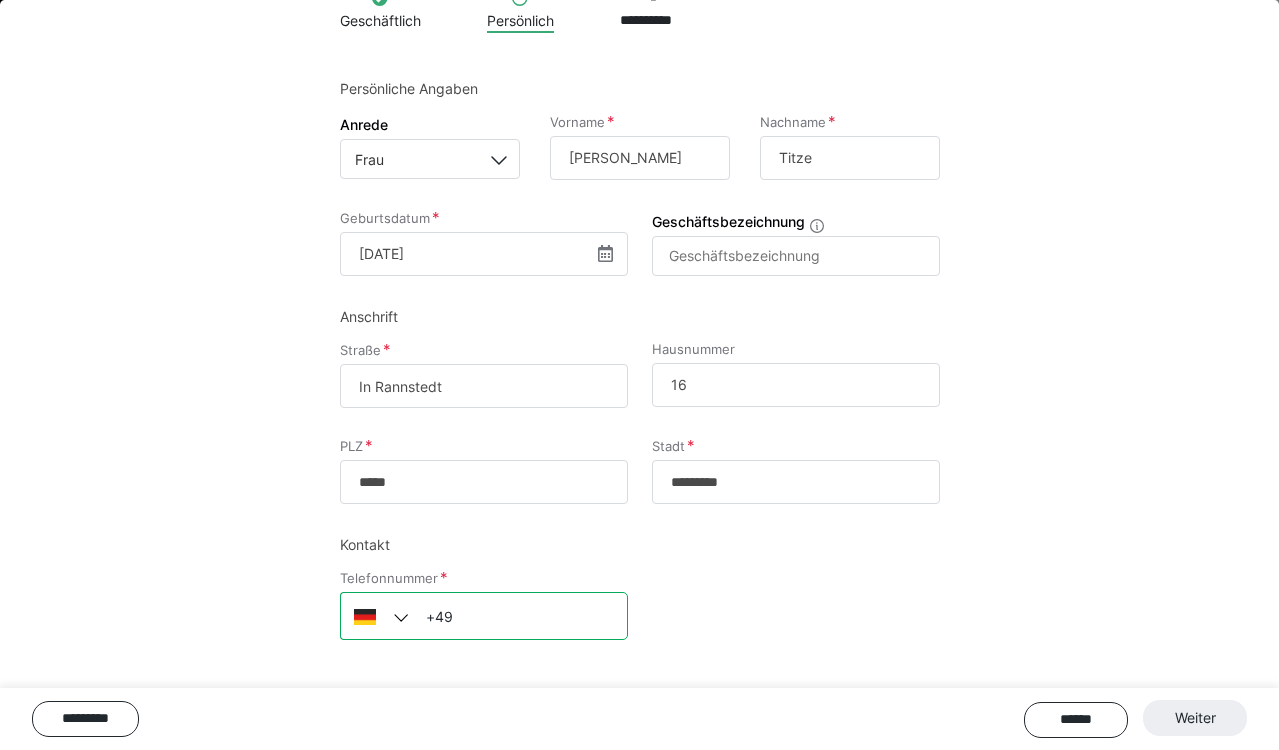 click on "+49" at bounding box center (484, 616) 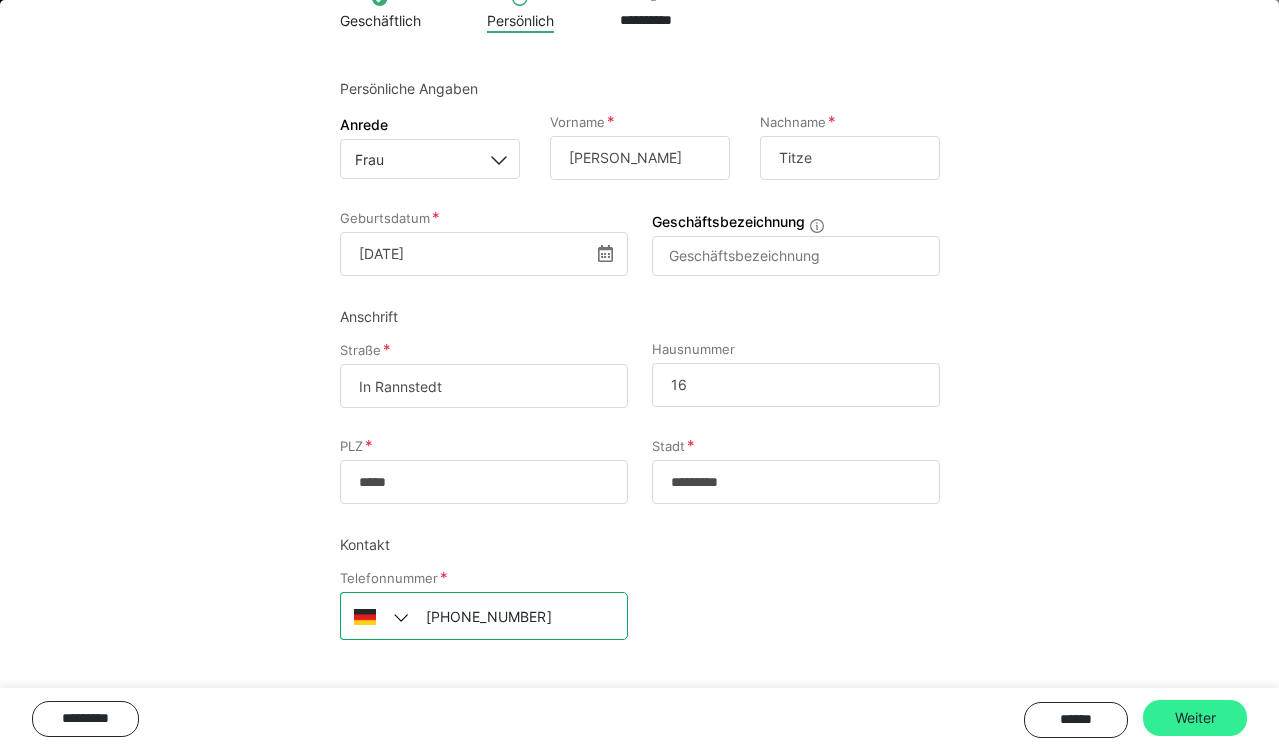 type on "[PHONE_NUMBER]" 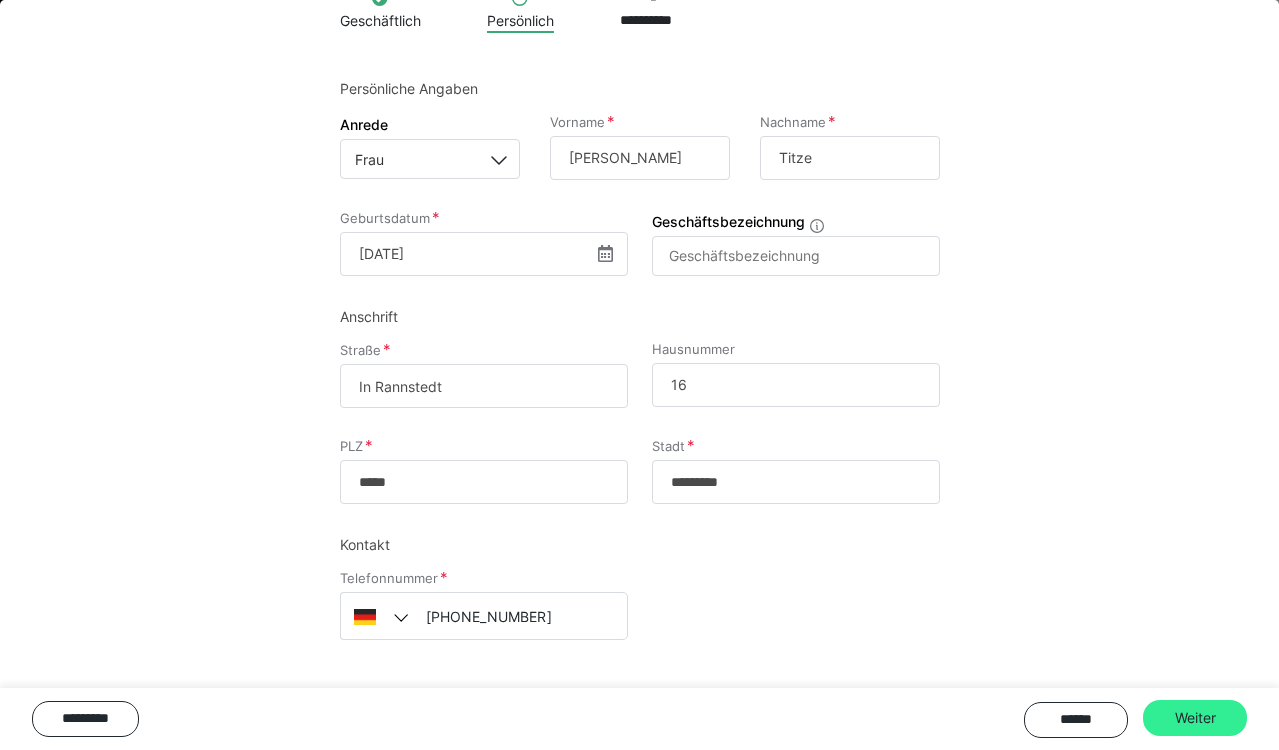 click on "Weiter" at bounding box center (1195, 718) 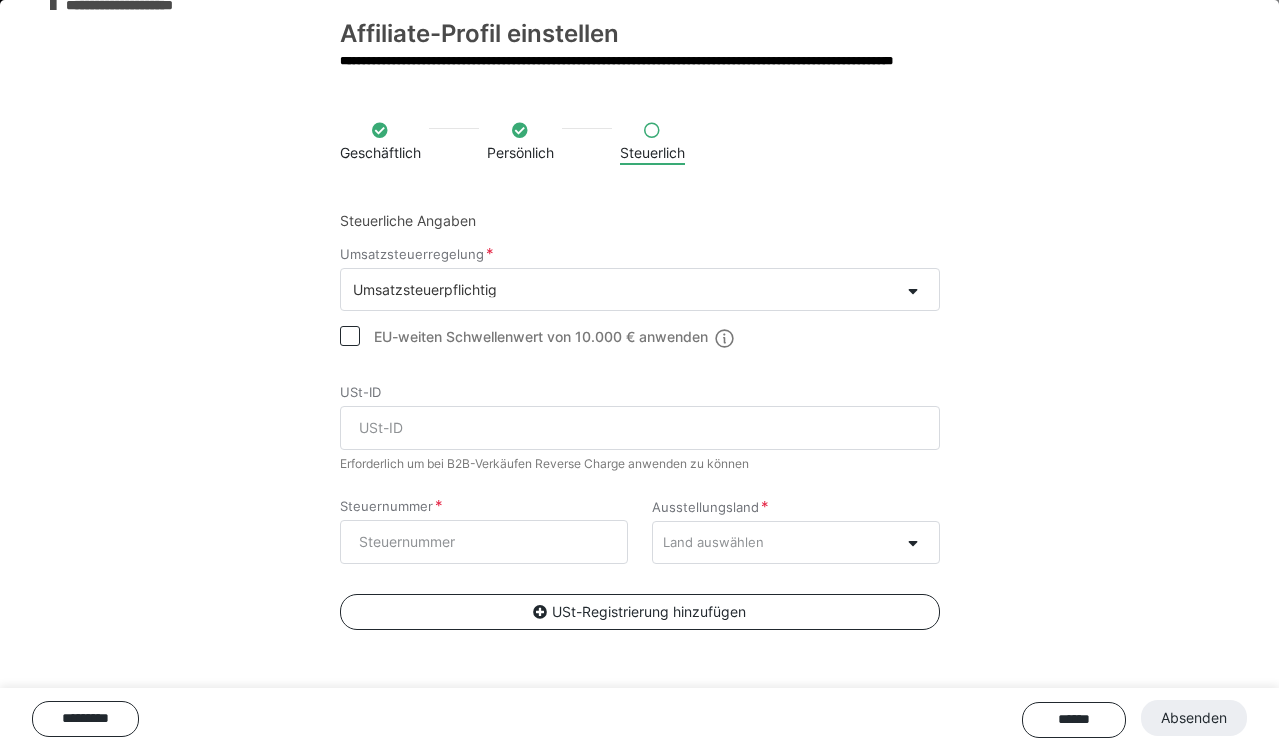 scroll, scrollTop: 36, scrollLeft: 0, axis: vertical 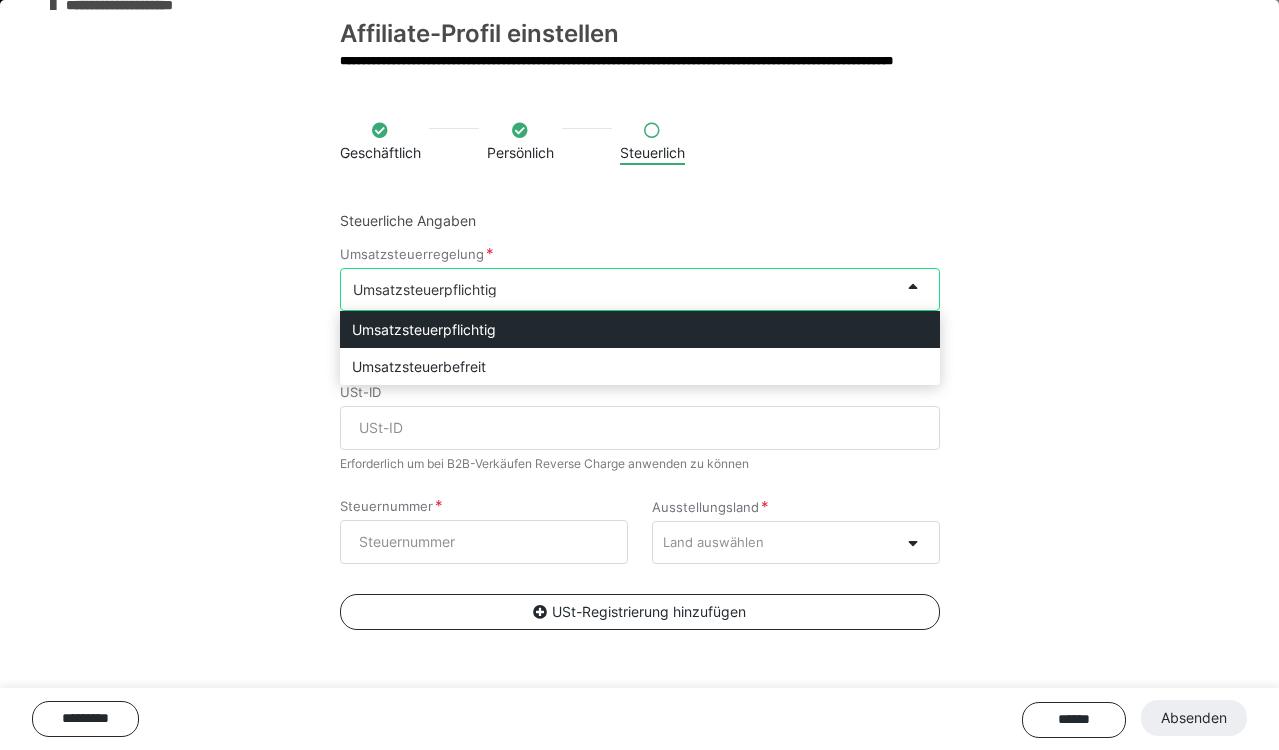 click on "Umsatzsteuerpflichtig" at bounding box center [620, 289] 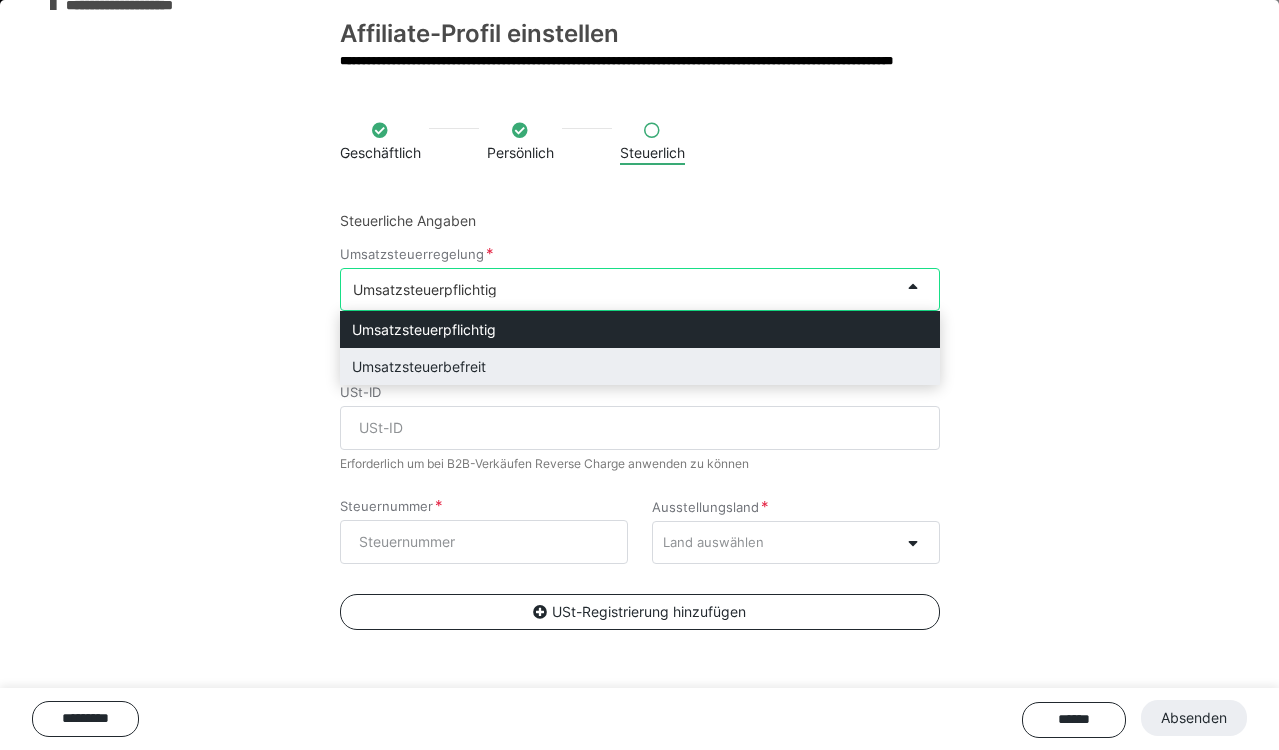click on "Umsatzsteuerbefreit" at bounding box center (640, 366) 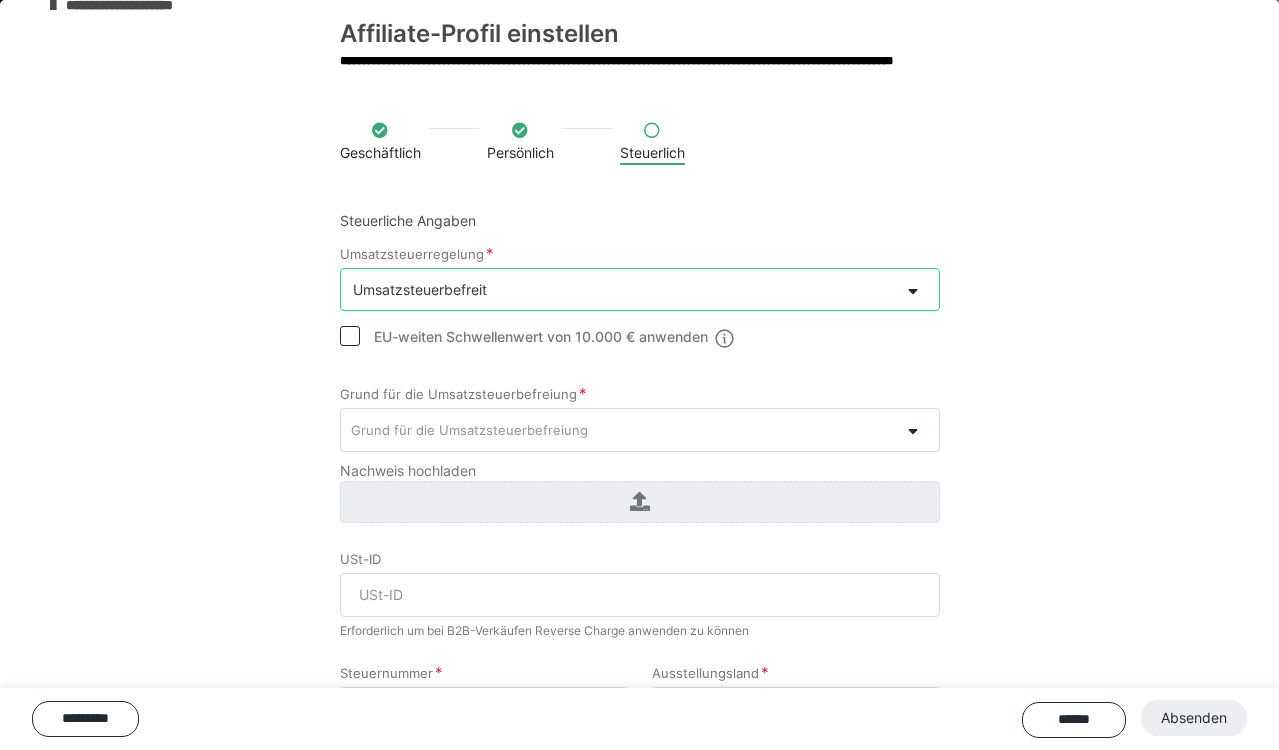 click on "Grund für die Umsatzsteuerbefreiung" at bounding box center (469, 430) 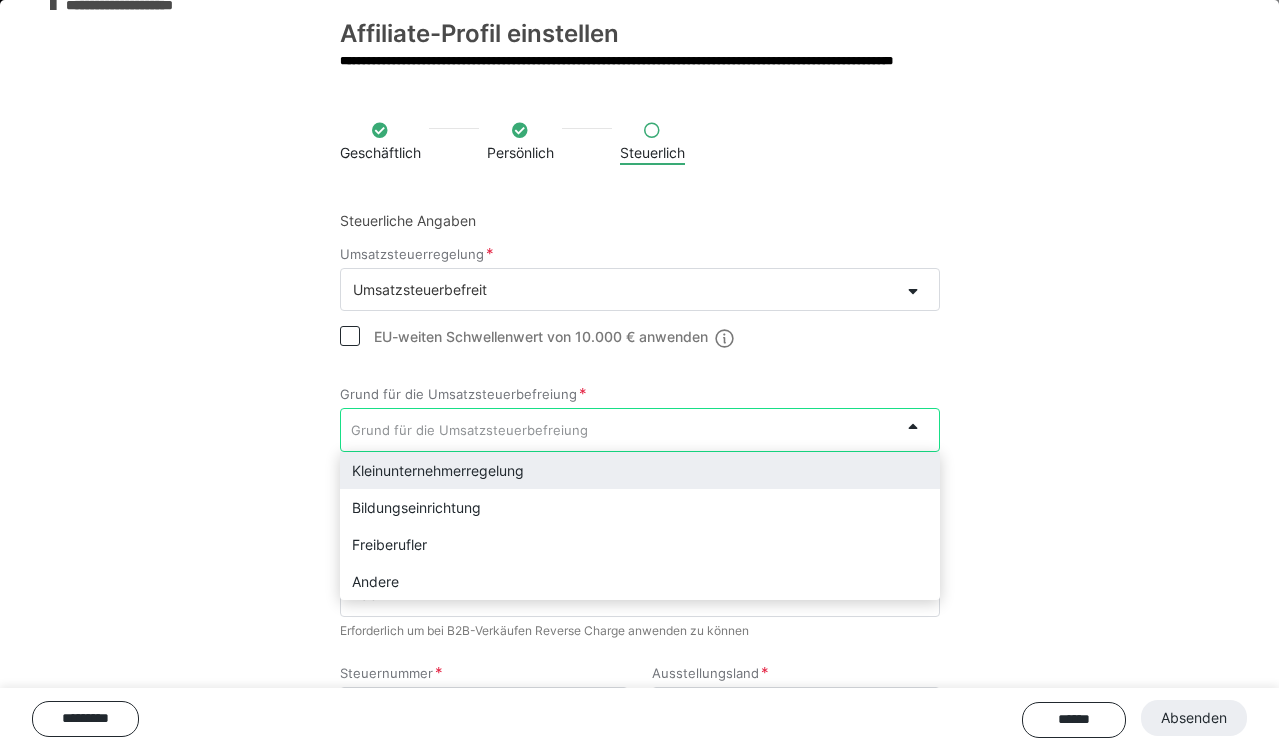 click on "Kleinunternehmerregelung" at bounding box center (640, 470) 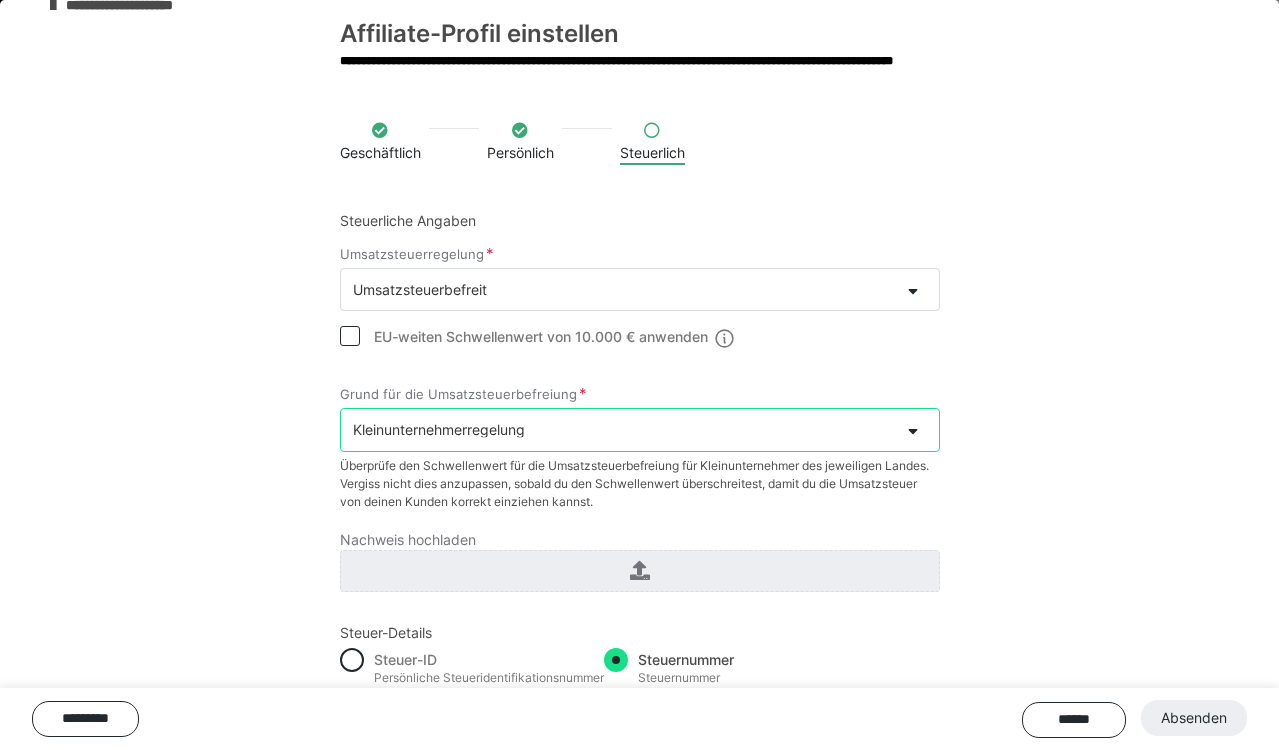 click on "Geschäftlich Persönlich Steuerlich Steuerliche Angaben Umsatzsteuerregelung Umsatzsteuerbefreit EU-weiten Schwellenwert von 10.000 € anwenden Grund für die Umsatzsteuerbefreiung option Kleinunternehmerregelung, selected.   Select is focused ,type to refine list, press Down to open the menu,  Kleinunternehmerregelung Überprüfe den Schwellenwert für die Umsatzsteuerbefreiung für Kleinunternehmer des jeweiligen Landes. Vergiss nicht dies anzupassen, sobald du den Schwellenwert überschreitest, damit du die Umsatzsteuer von deinen Kunden korrekt einziehen kannst. Nachweis hochladen Steuer-Details Steuer-ID Persönliche Steueridentifikationsnummer Steuernummer Steuernummer Steuernummer Ausstellungsland Land auswählen USt-ID Erforderlich um bei B2B-Verkäufen Reverse Charge anwenden zu können USt-Registrierung hinzufügen ********* ****** Absenden" at bounding box center (639, 463) 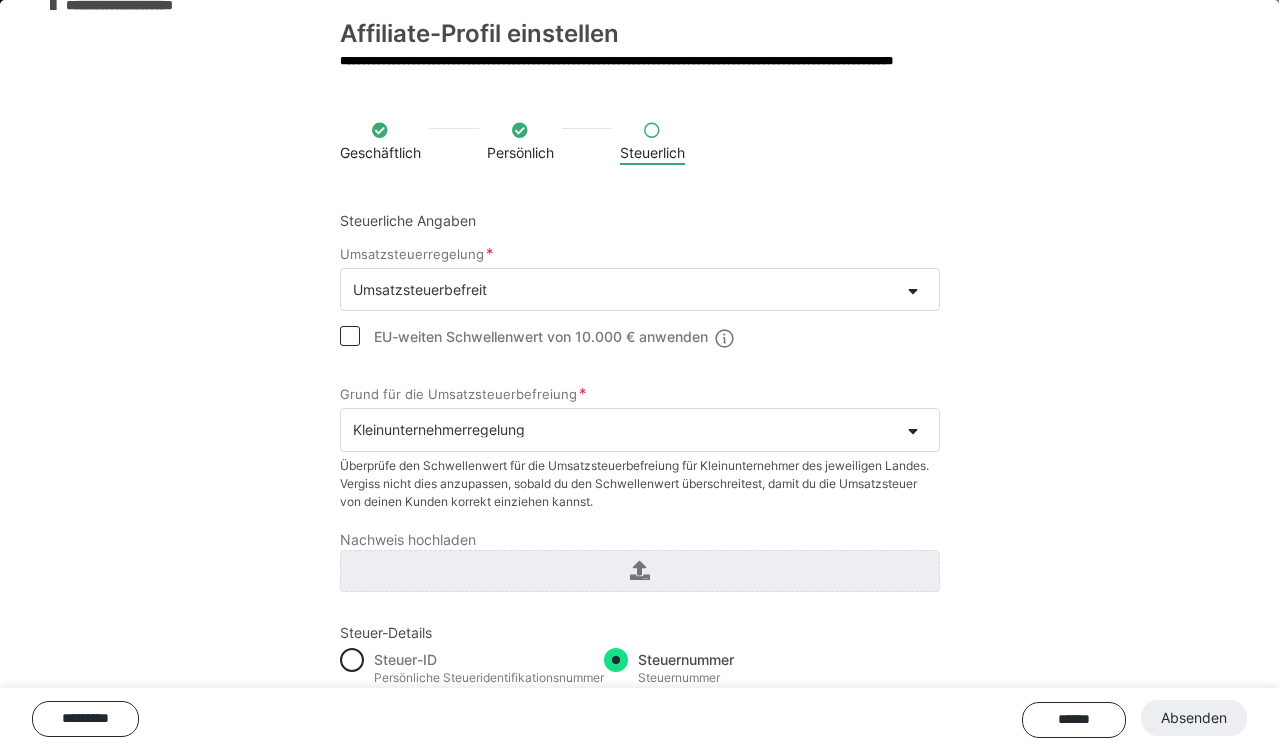 click on "Geschäftlich Persönlich Steuerlich Steuerliche Angaben Umsatzsteuerregelung Umsatzsteuerbefreit EU-weiten Schwellenwert von 10.000 € anwenden Grund für die Umsatzsteuerbefreiung Kleinunternehmerregelung Überprüfe den Schwellenwert für die Umsatzsteuerbefreiung für Kleinunternehmer des jeweiligen Landes. Vergiss nicht dies anzupassen, sobald du den Schwellenwert überschreitest, damit du die Umsatzsteuer von deinen Kunden korrekt einziehen kannst. Nachweis hochladen Steuer-Details Steuer-ID Persönliche Steueridentifikationsnummer Steuernummer Steuernummer Steuernummer Ausstellungsland Land auswählen USt-ID Erforderlich um bei B2B-Verkäufen Reverse Charge anwenden zu können USt-Registrierung hinzufügen ********* ****** Absenden" at bounding box center (639, 463) 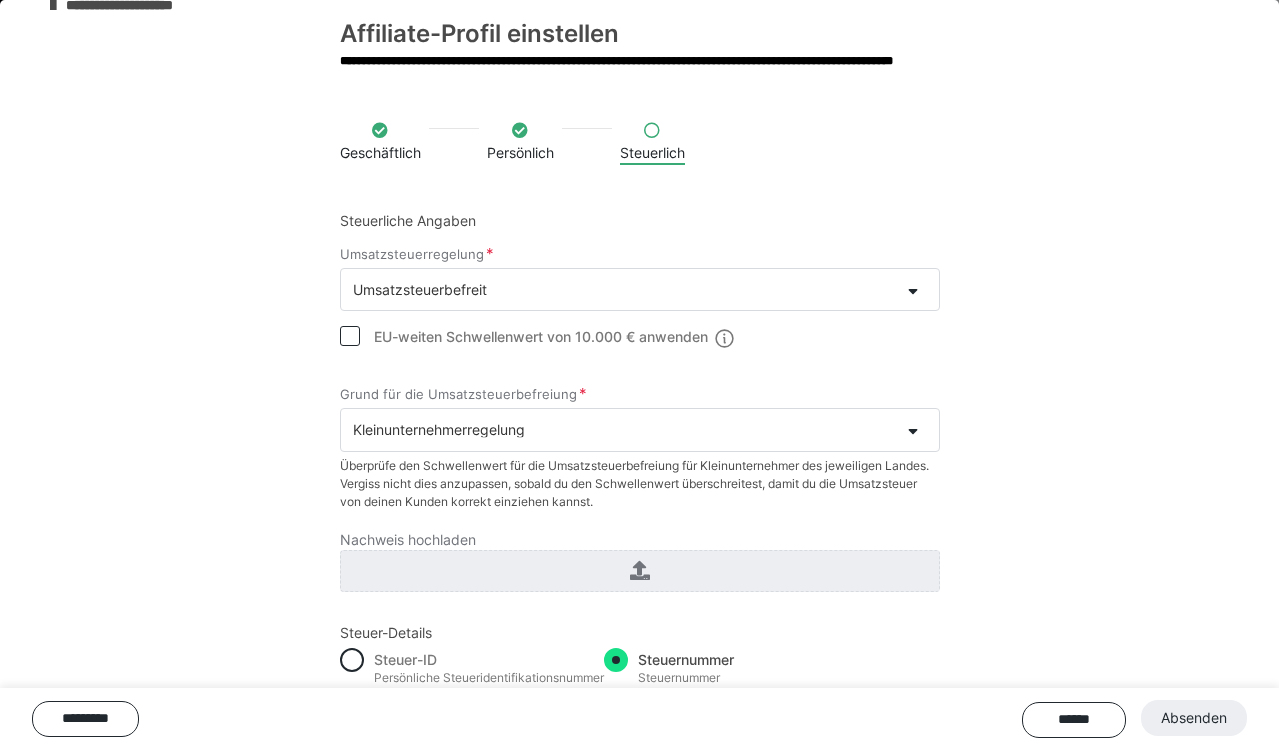 click on "Geschäftlich Persönlich Steuerlich Steuerliche Angaben Umsatzsteuerregelung Umsatzsteuerbefreit EU-weiten Schwellenwert von 10.000 € anwenden Grund für die Umsatzsteuerbefreiung Kleinunternehmerregelung Überprüfe den Schwellenwert für die Umsatzsteuerbefreiung für Kleinunternehmer des jeweiligen Landes. Vergiss nicht dies anzupassen, sobald du den Schwellenwert überschreitest, damit du die Umsatzsteuer von deinen Kunden korrekt einziehen kannst. Nachweis hochladen Steuer-Details Steuer-ID Persönliche Steueridentifikationsnummer Steuernummer Steuernummer Steuernummer Ausstellungsland Land auswählen USt-ID Erforderlich um bei B2B-Verkäufen Reverse Charge anwenden zu können USt-Registrierung hinzufügen ********* ****** Absenden" at bounding box center [639, 463] 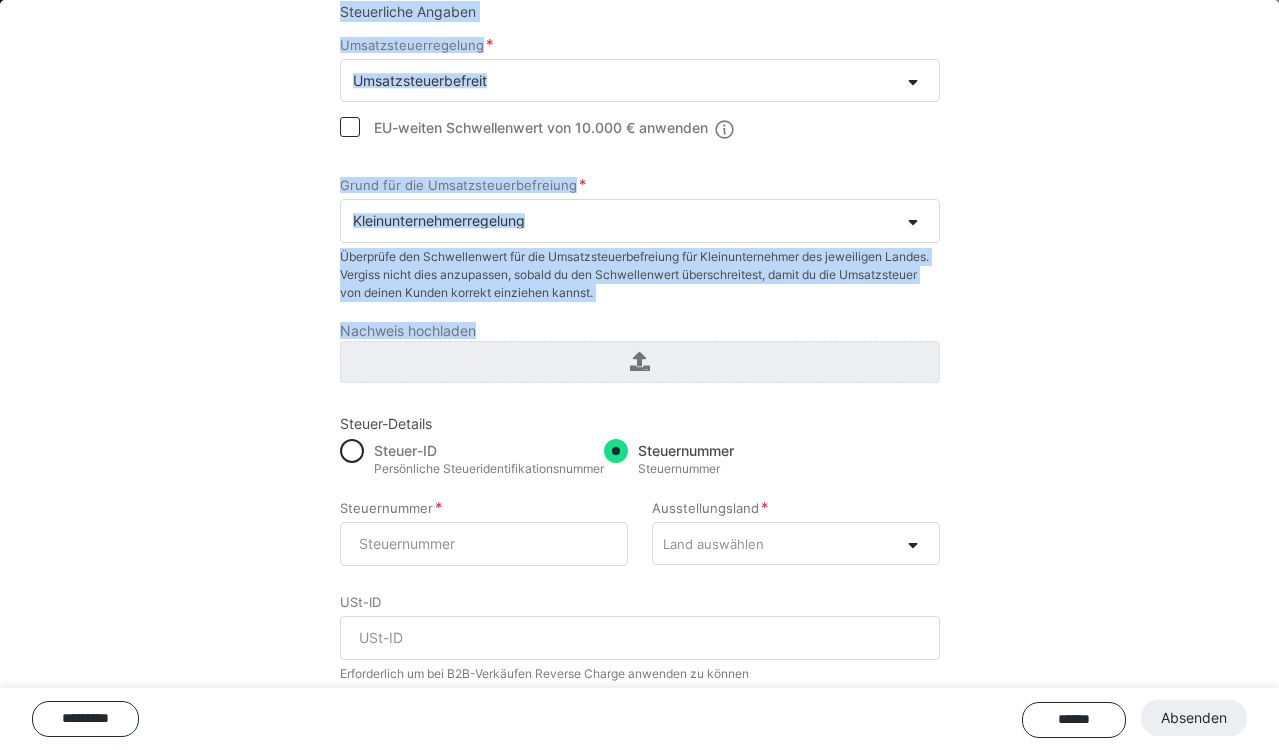 scroll, scrollTop: 358, scrollLeft: 0, axis: vertical 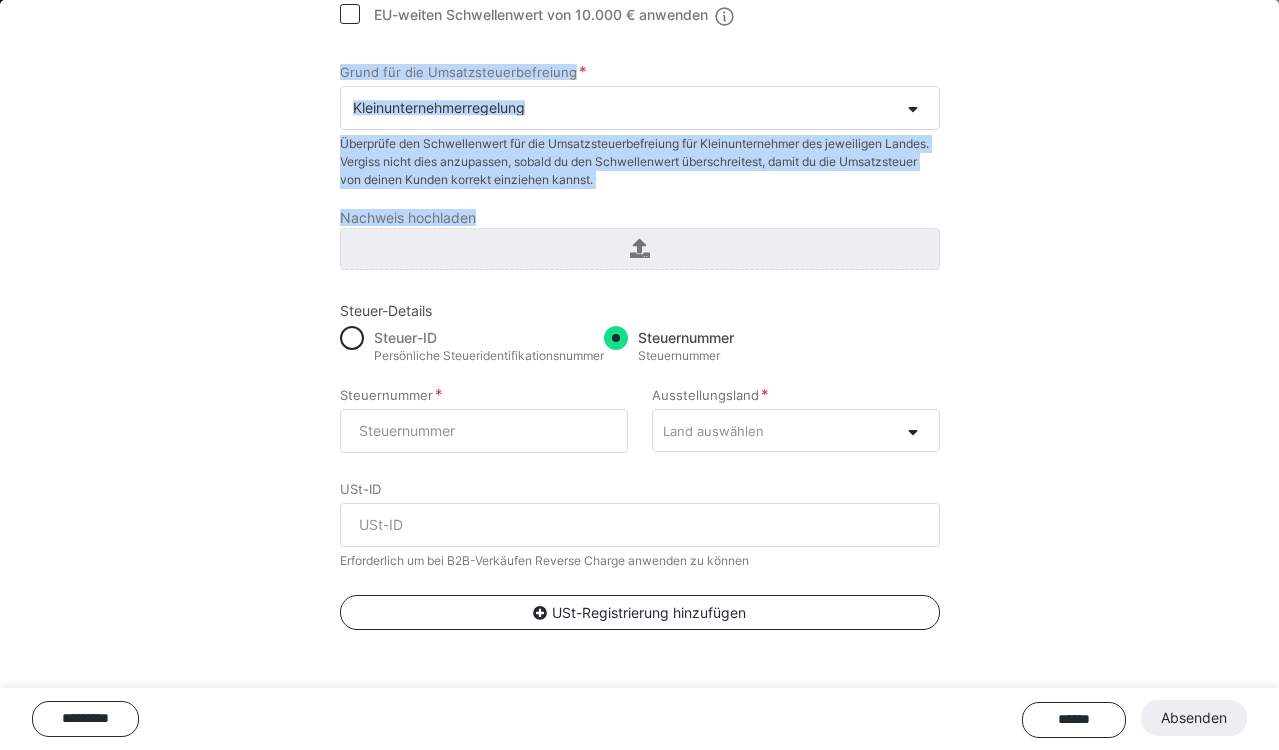 drag, startPoint x: 1072, startPoint y: 593, endPoint x: 1045, endPoint y: 825, distance: 233.56584 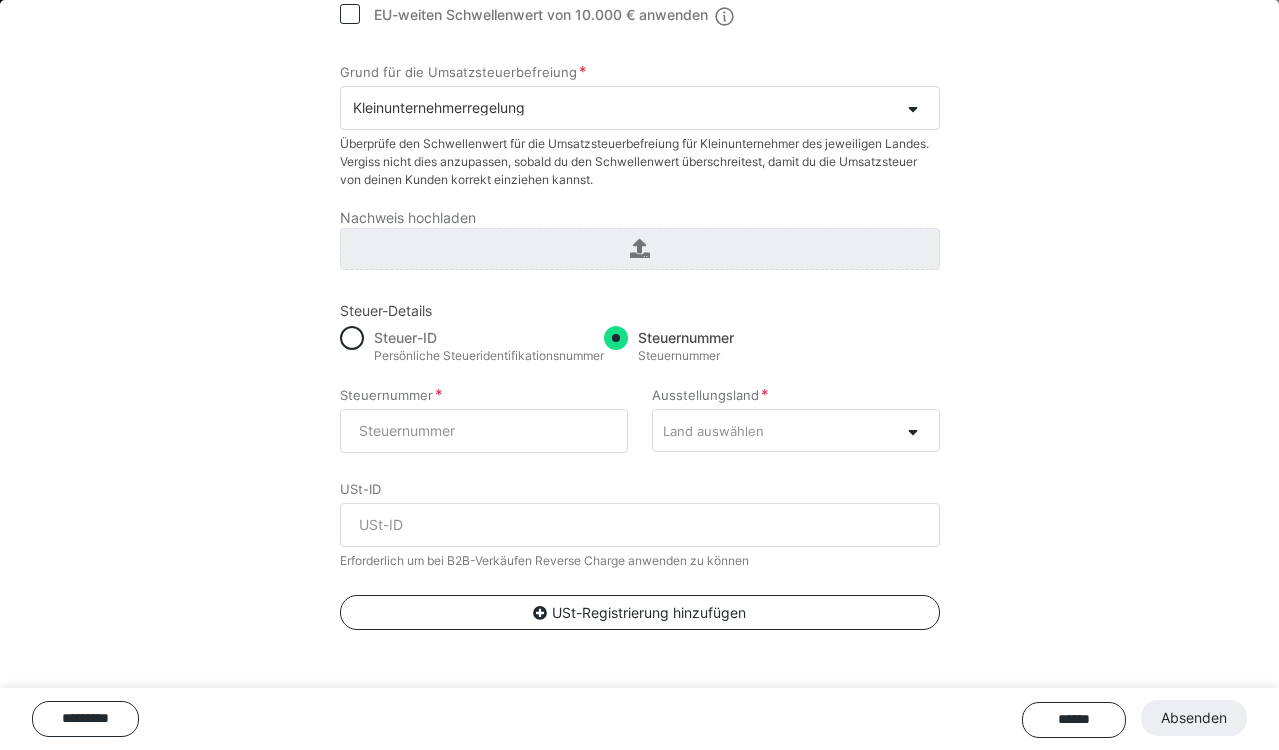 click on "Geschäftlich Persönlich Steuerlich Steuerliche Angaben Umsatzsteuerregelung Umsatzsteuerbefreit EU-weiten Schwellenwert von 10.000 € anwenden Grund für die Umsatzsteuerbefreiung Kleinunternehmerregelung Überprüfe den Schwellenwert für die Umsatzsteuerbefreiung für Kleinunternehmer des jeweiligen Landes. Vergiss nicht dies anzupassen, sobald du den Schwellenwert überschreitest, damit du die Umsatzsteuer von deinen Kunden korrekt einziehen kannst. Nachweis hochladen Steuer-Details Steuer-ID Persönliche Steueridentifikationsnummer Steuernummer Steuernummer Steuernummer Ausstellungsland Land auswählen USt-ID Erforderlich um bei B2B-Verkäufen Reverse Charge anwenden zu können USt-Registrierung hinzufügen ********* ****** Absenden" at bounding box center [639, 141] 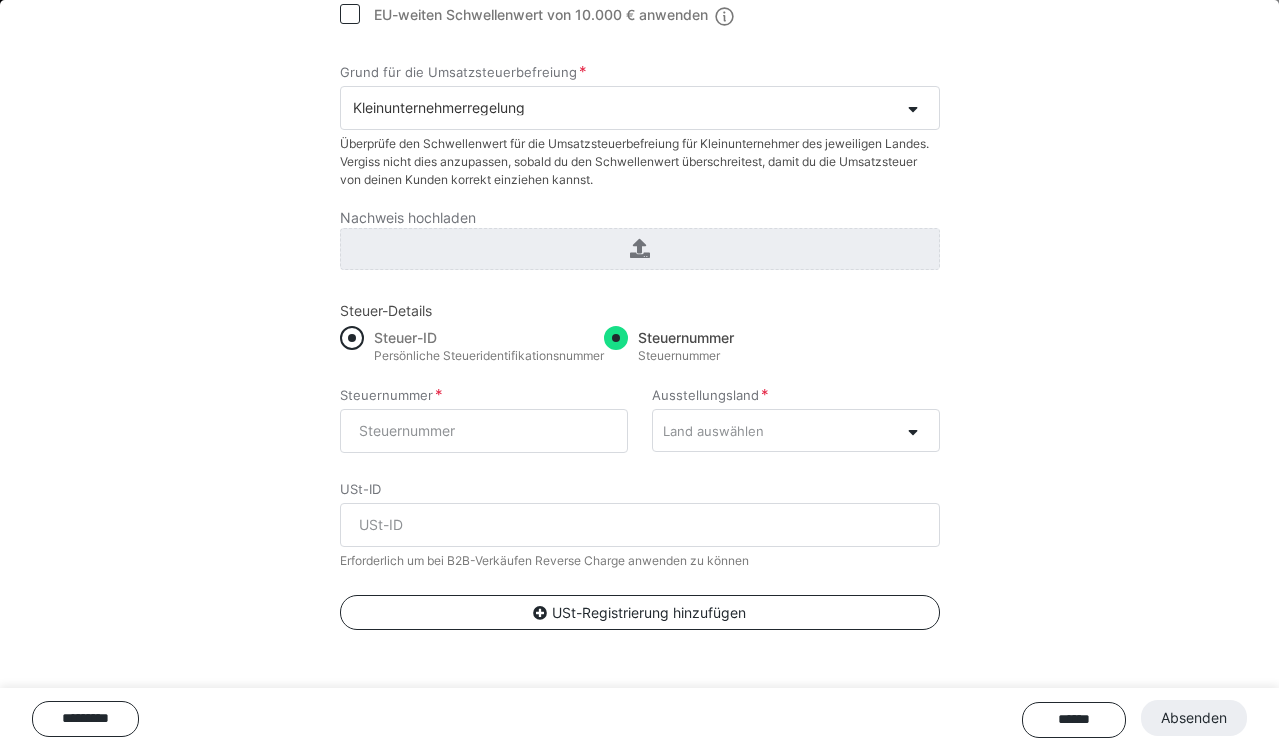 click at bounding box center (352, 338) 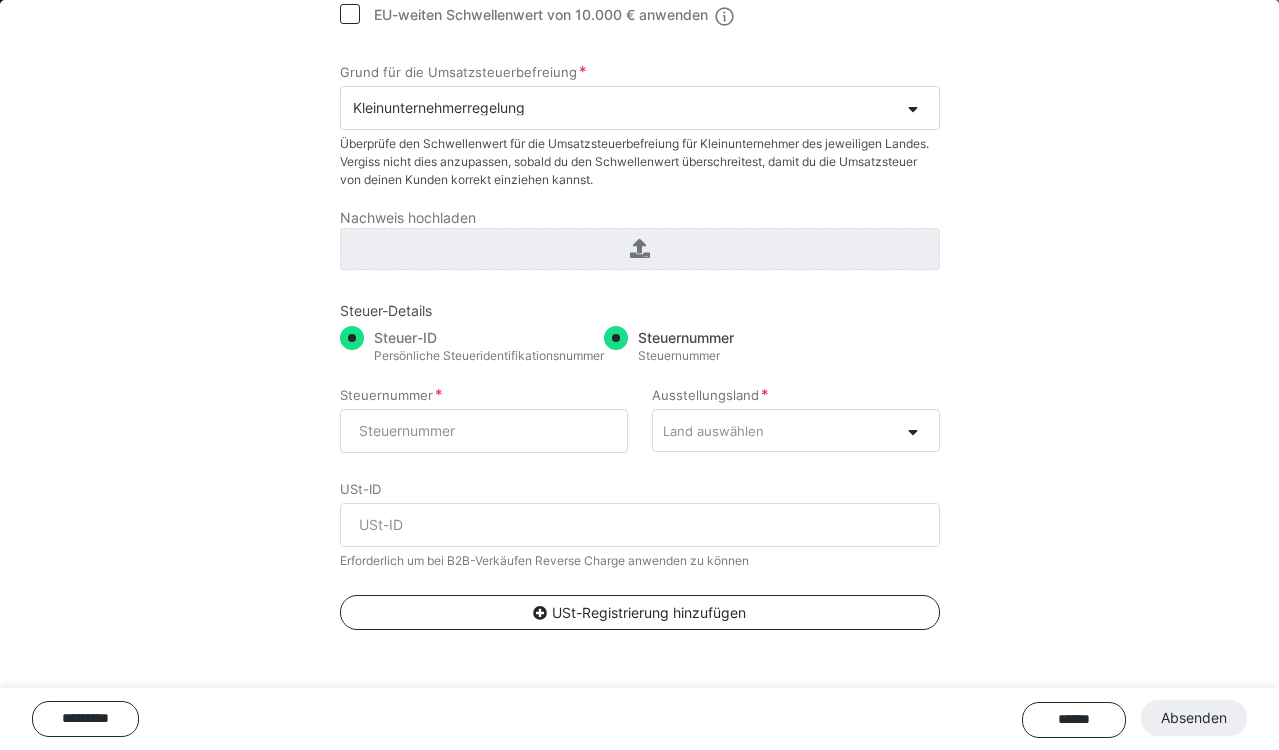 radio on "true" 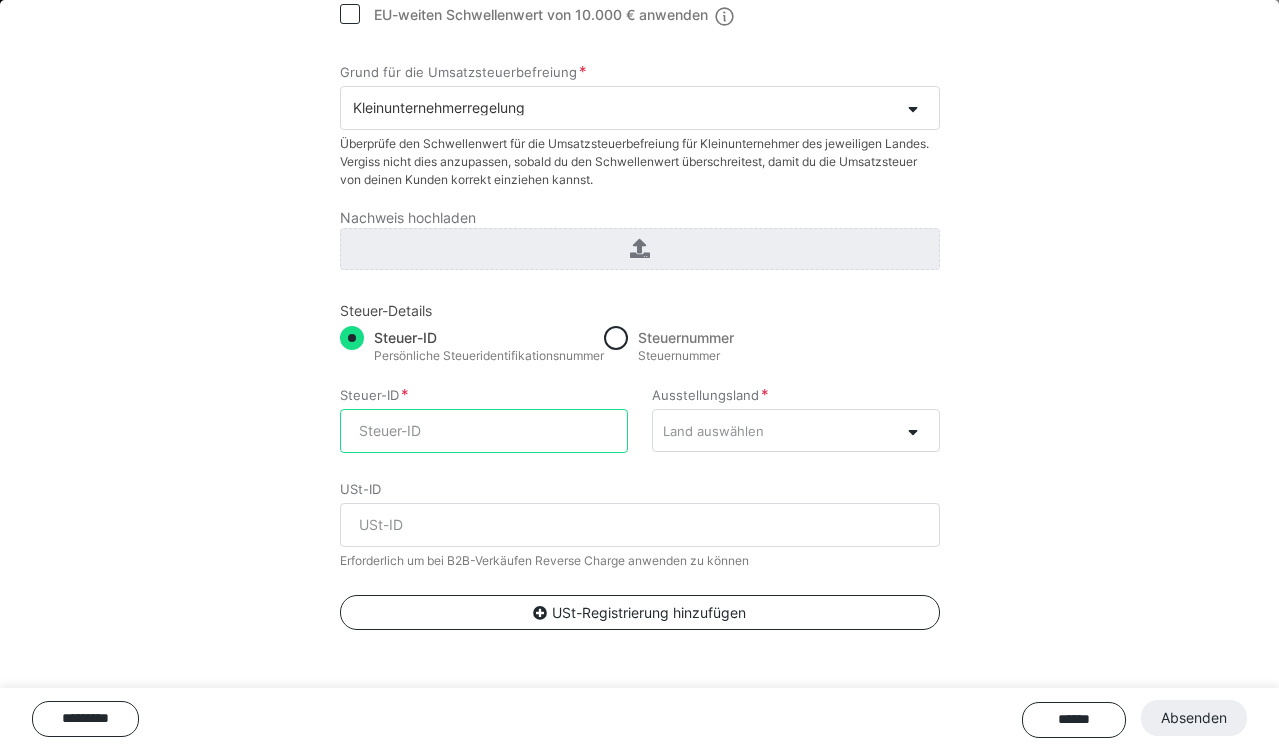 click on "Steuer-ID" at bounding box center (484, 431) 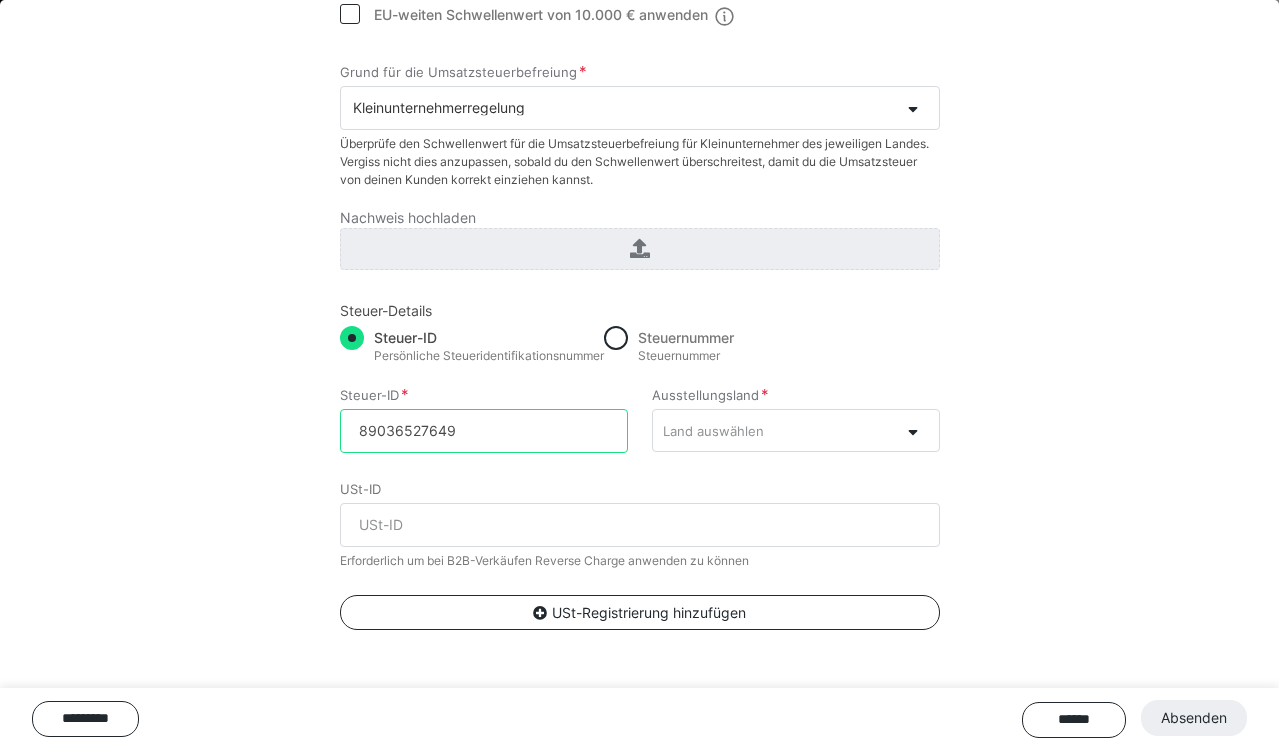 type on "89036527649" 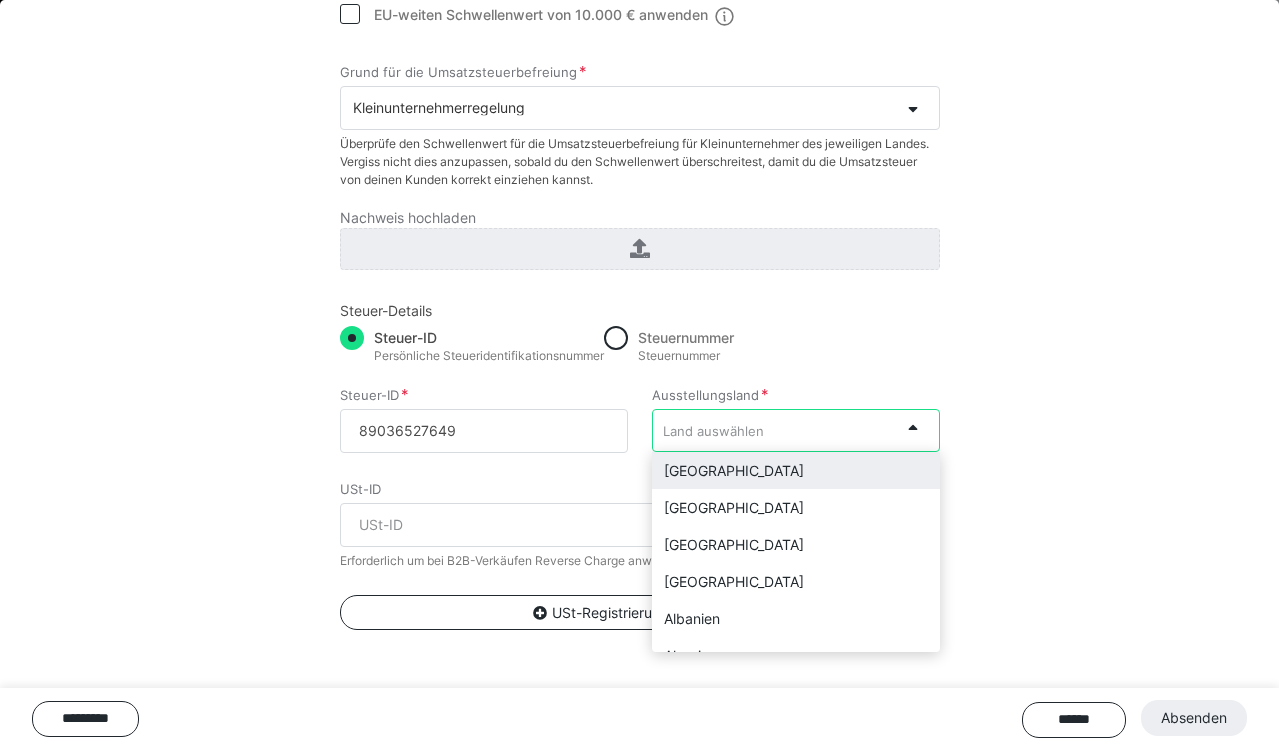 click on "Land auswählen" at bounding box center [776, 430] 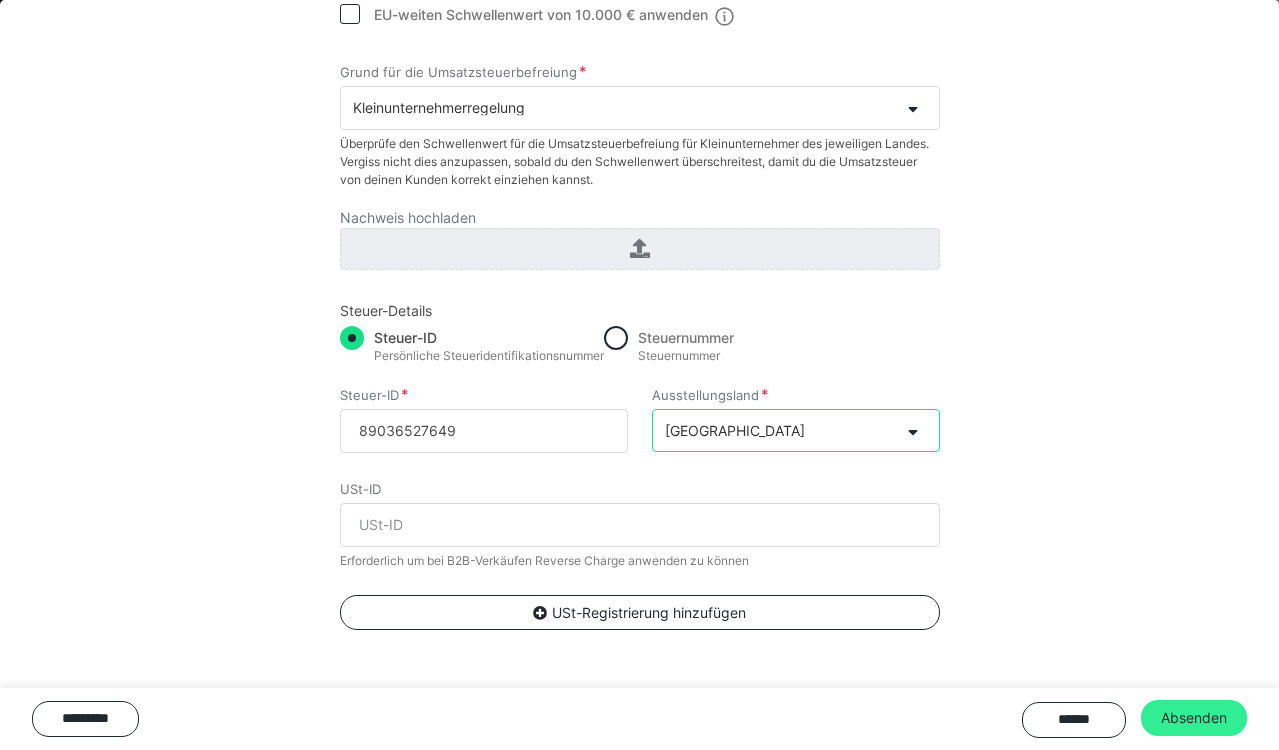 click on "Absenden" at bounding box center [1194, 718] 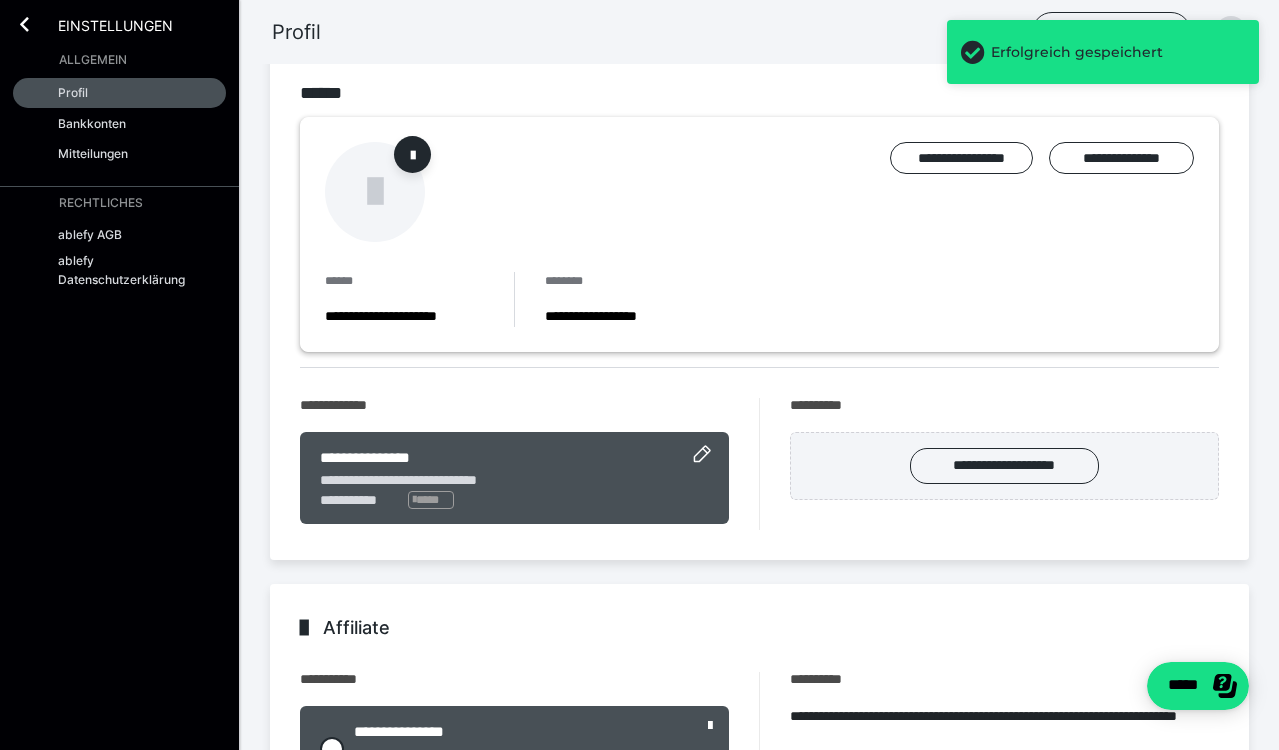 scroll, scrollTop: 80, scrollLeft: 0, axis: vertical 